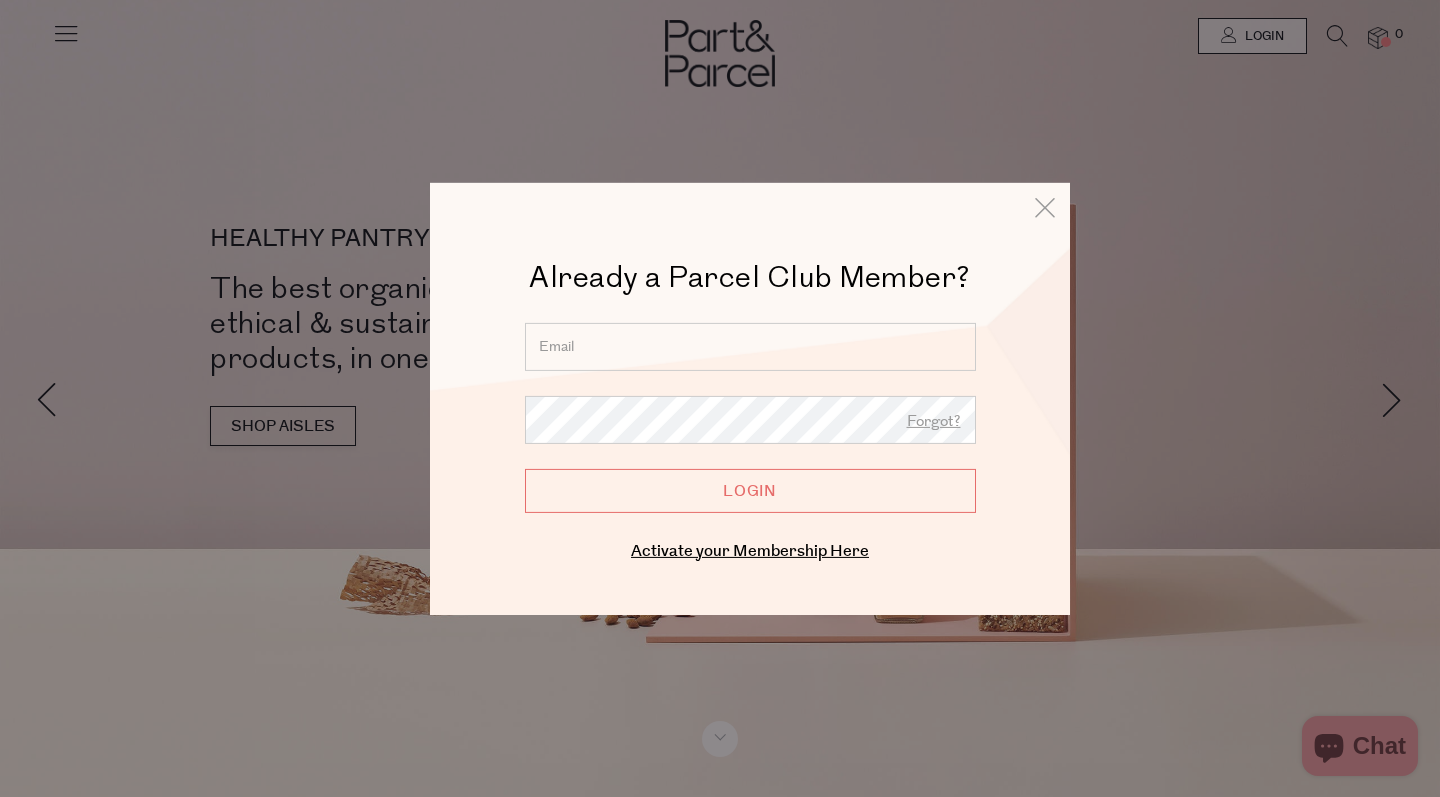 scroll, scrollTop: 0, scrollLeft: 0, axis: both 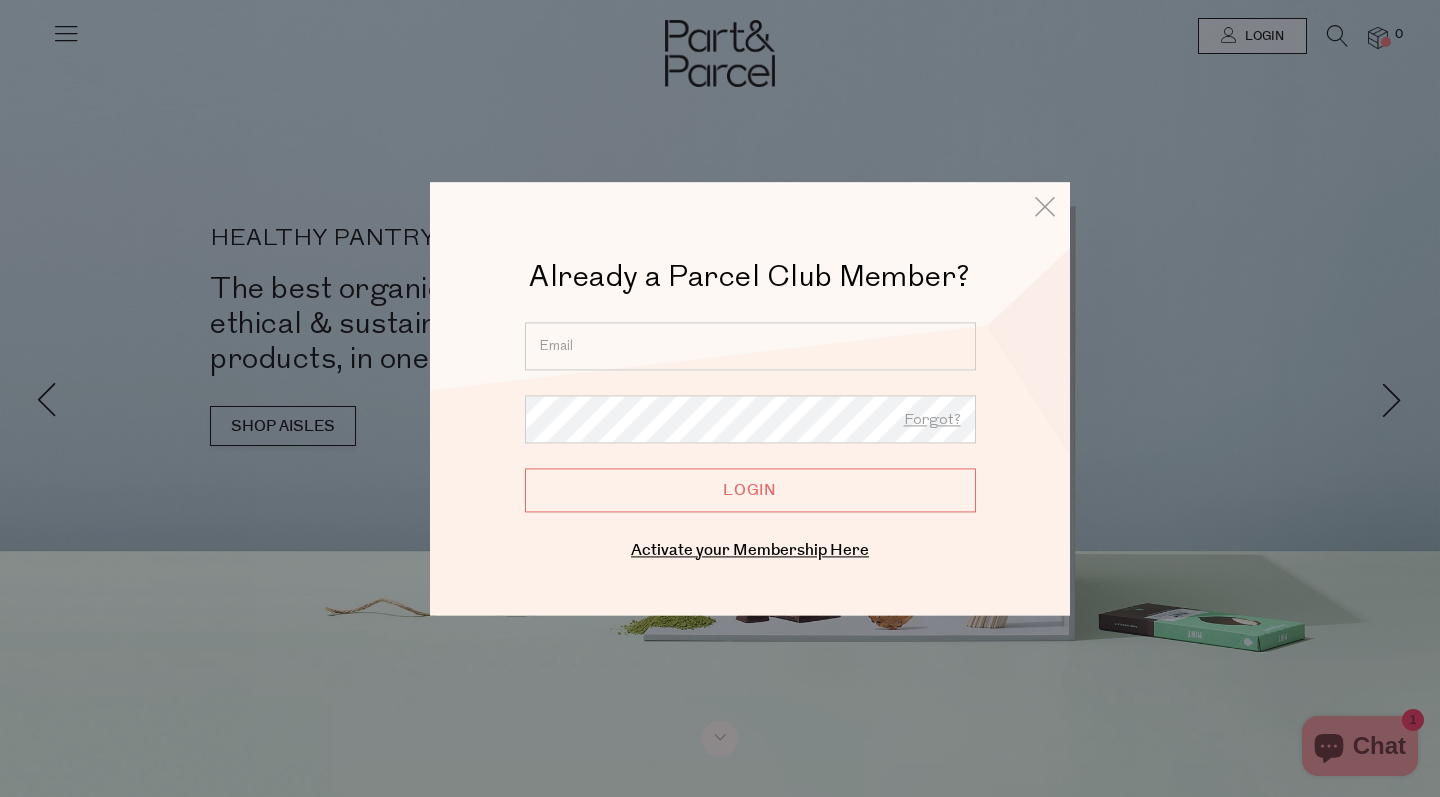 type on "[EMAIL]" 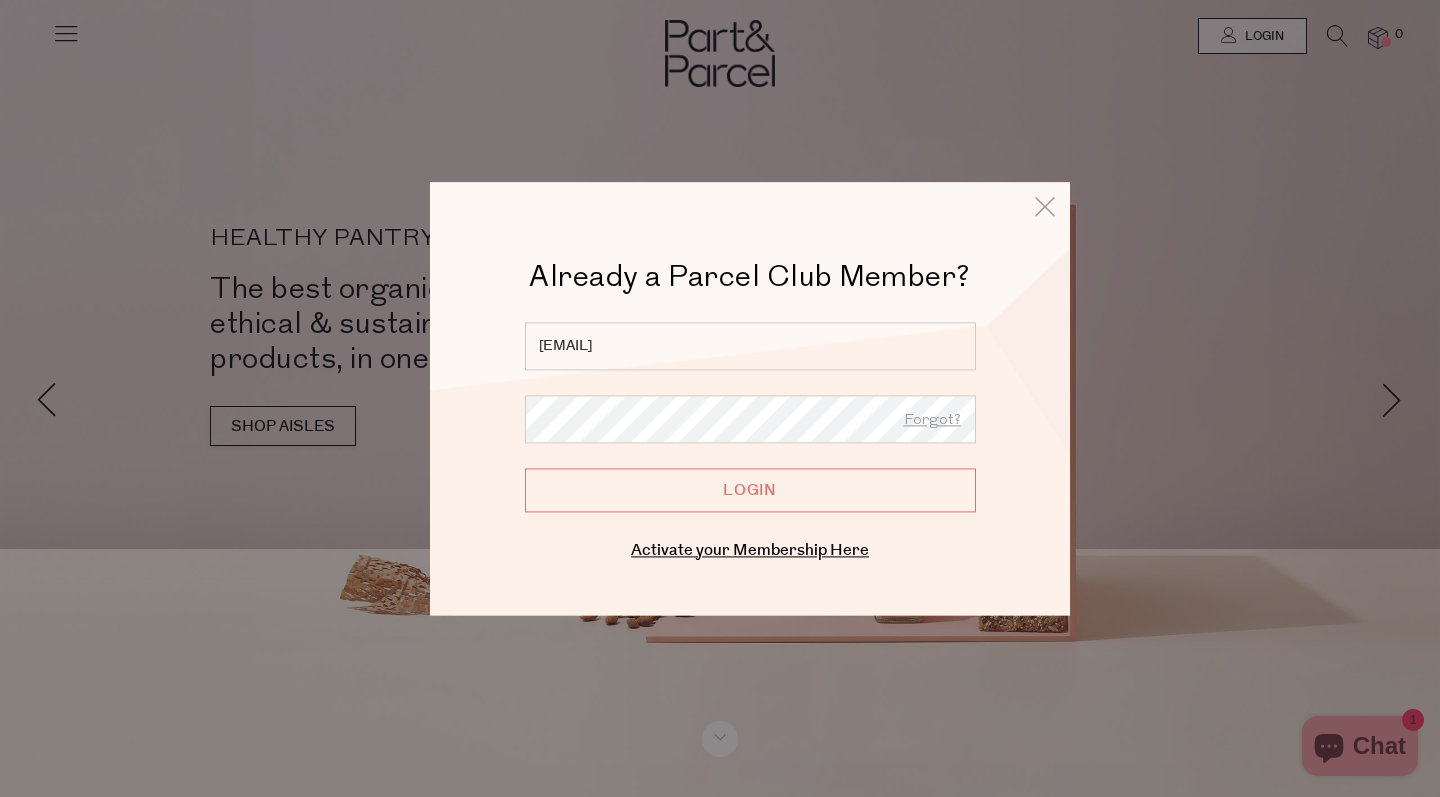 click on "Login" at bounding box center [750, 490] 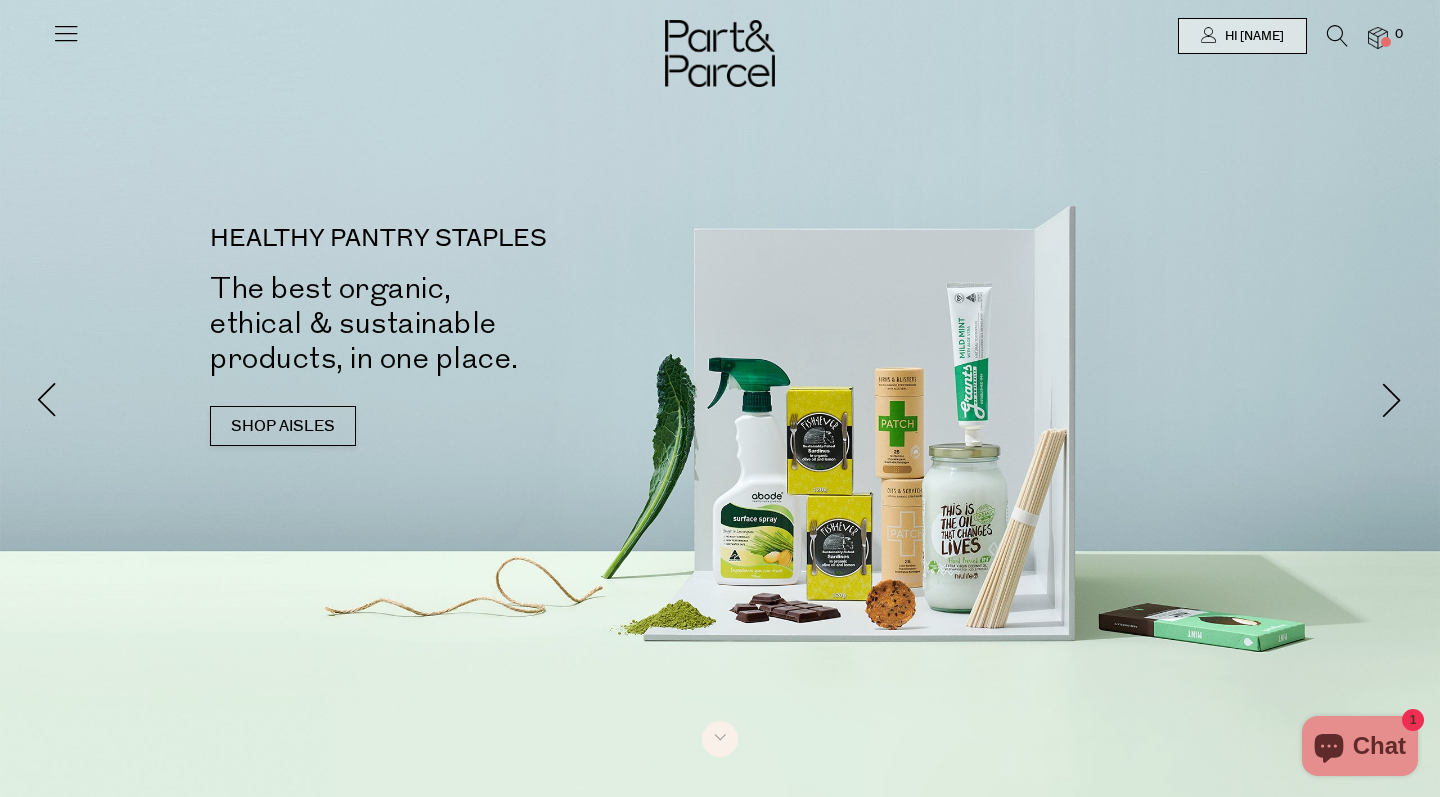 scroll, scrollTop: 0, scrollLeft: 0, axis: both 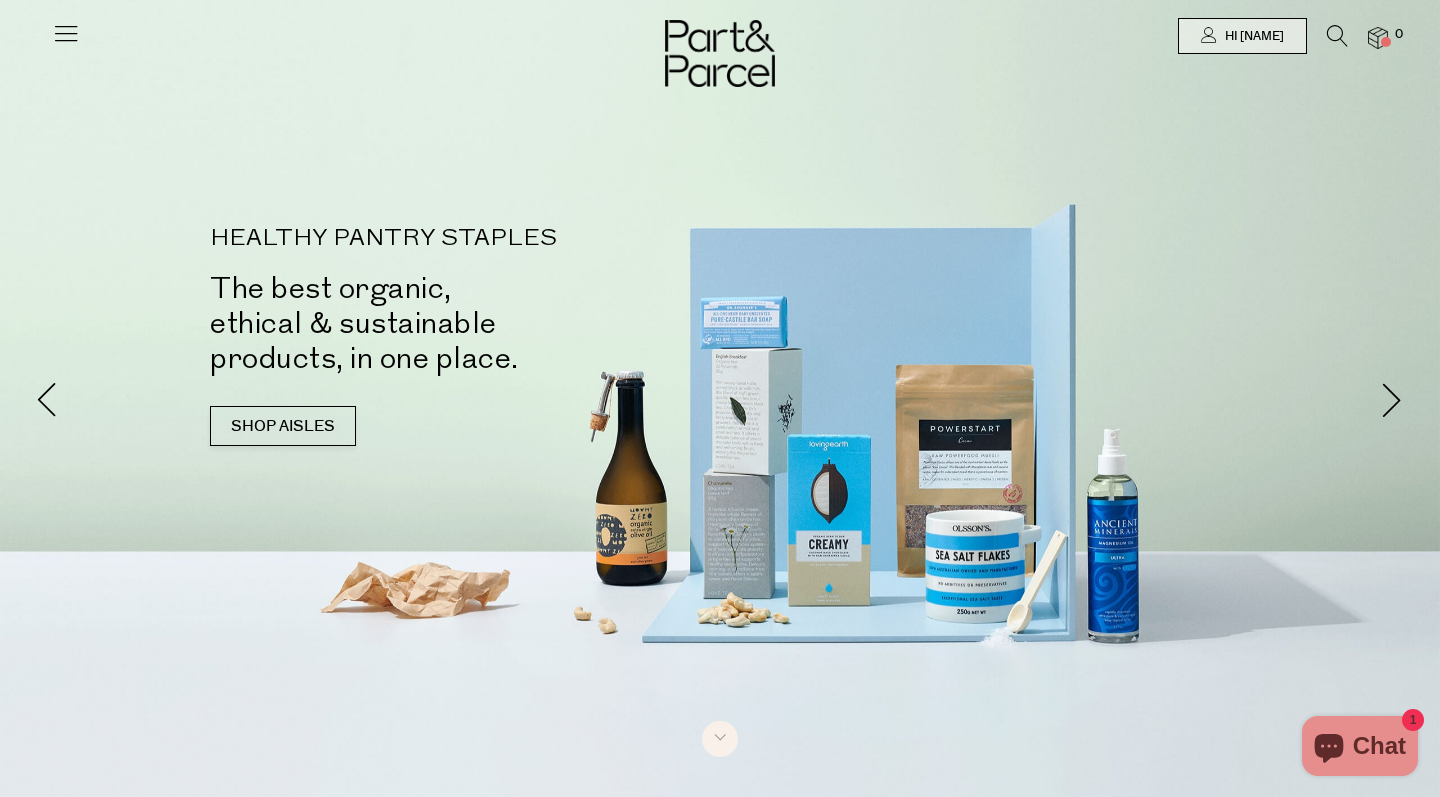 click at bounding box center [1337, 36] 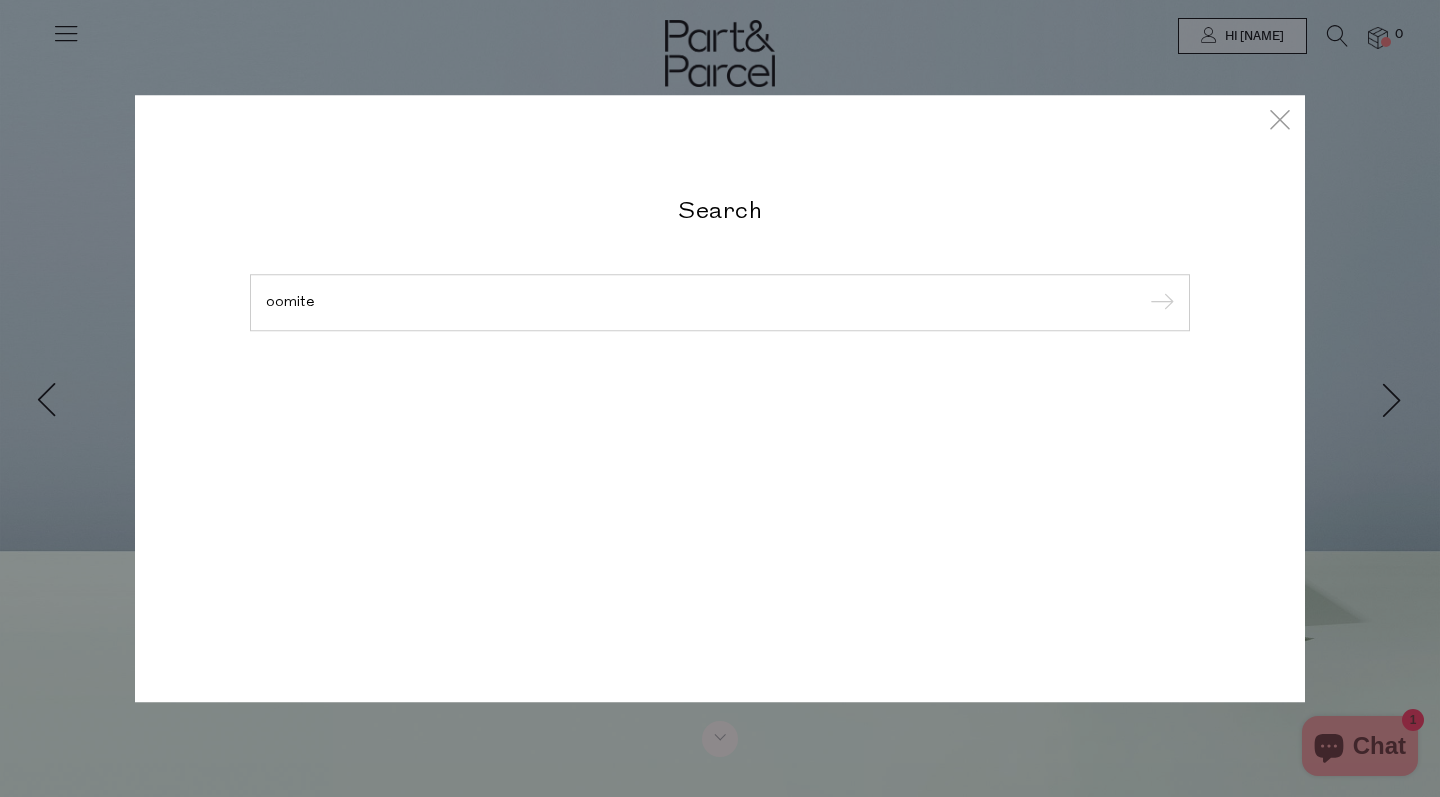 type on "oomite" 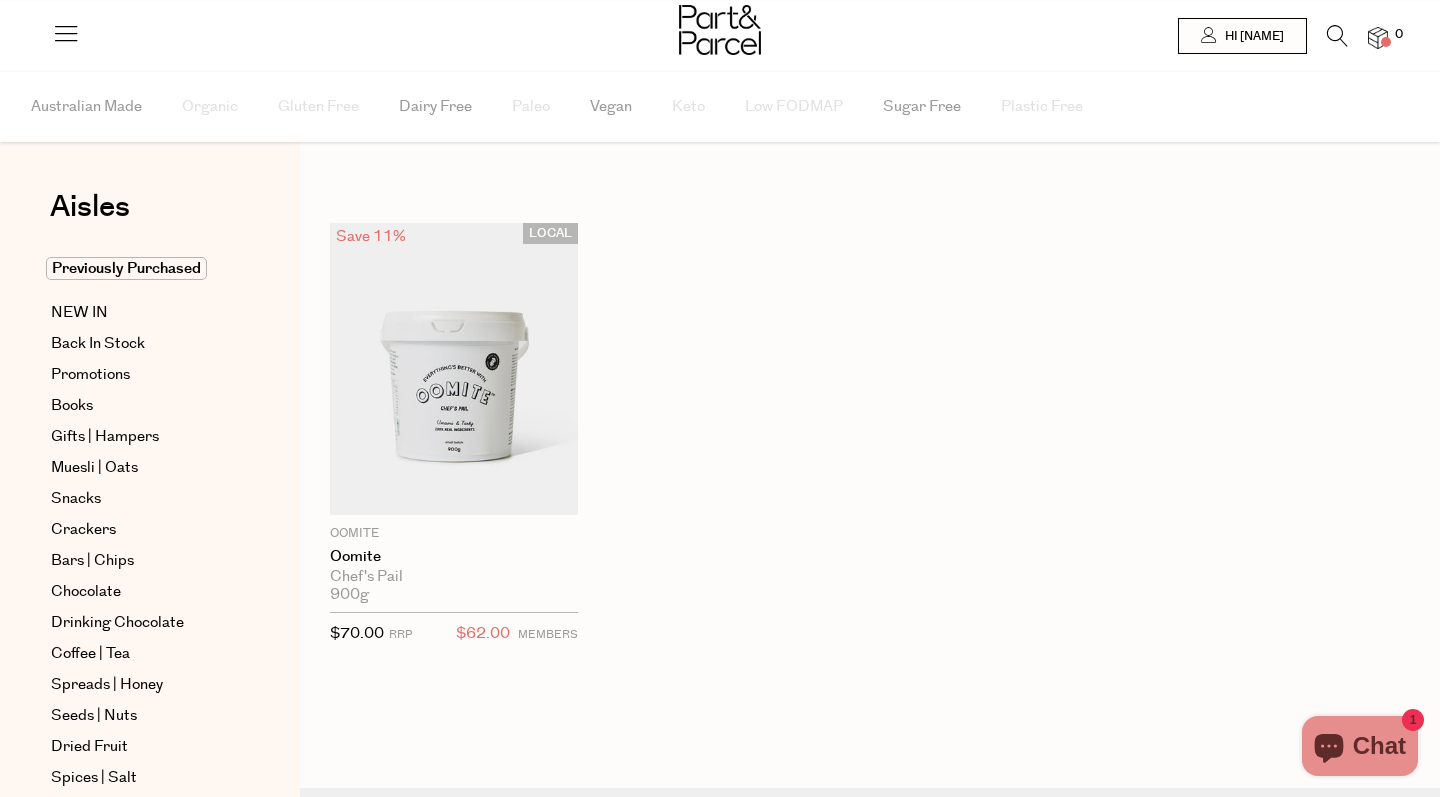 scroll, scrollTop: 0, scrollLeft: 0, axis: both 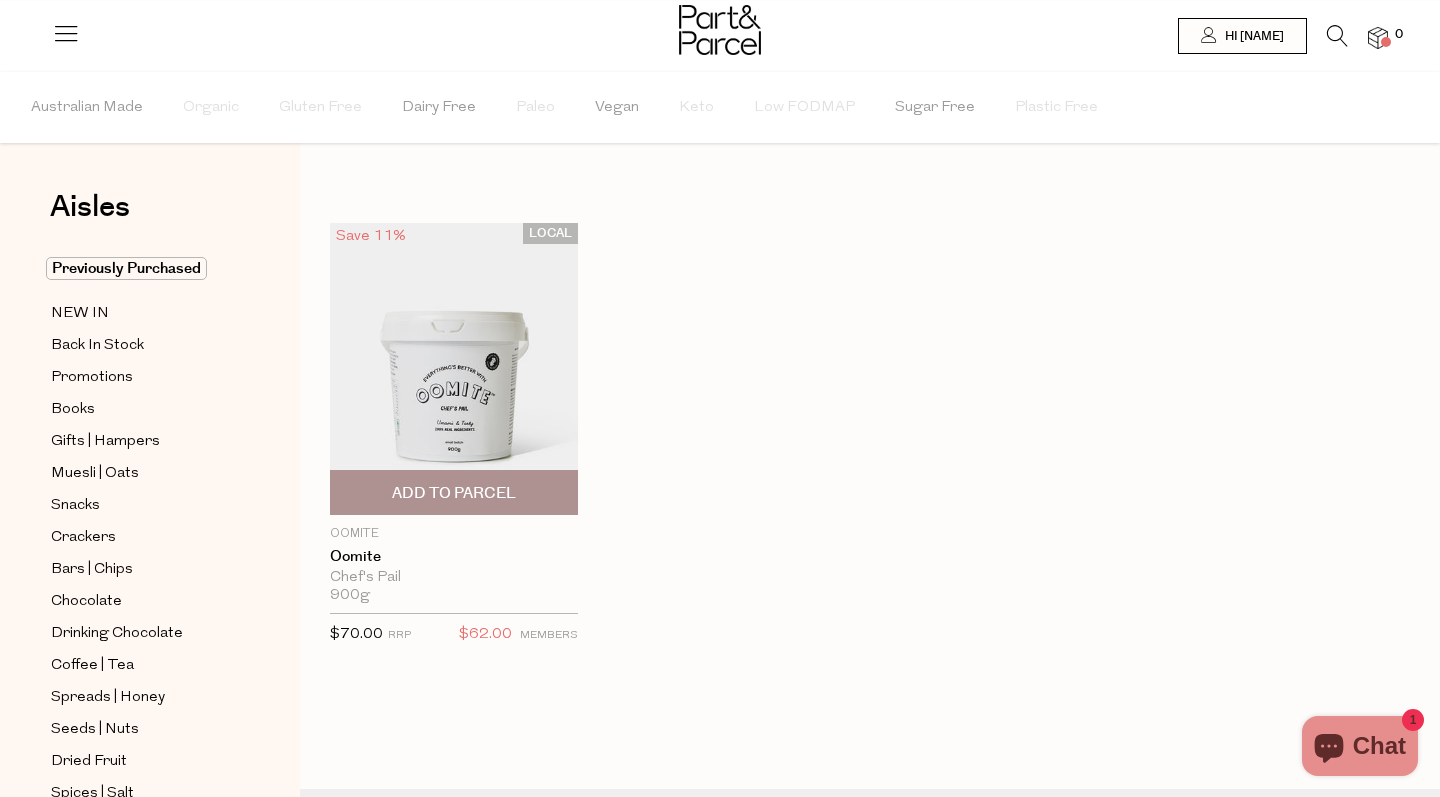 click on "Add To Parcel" at bounding box center [454, 493] 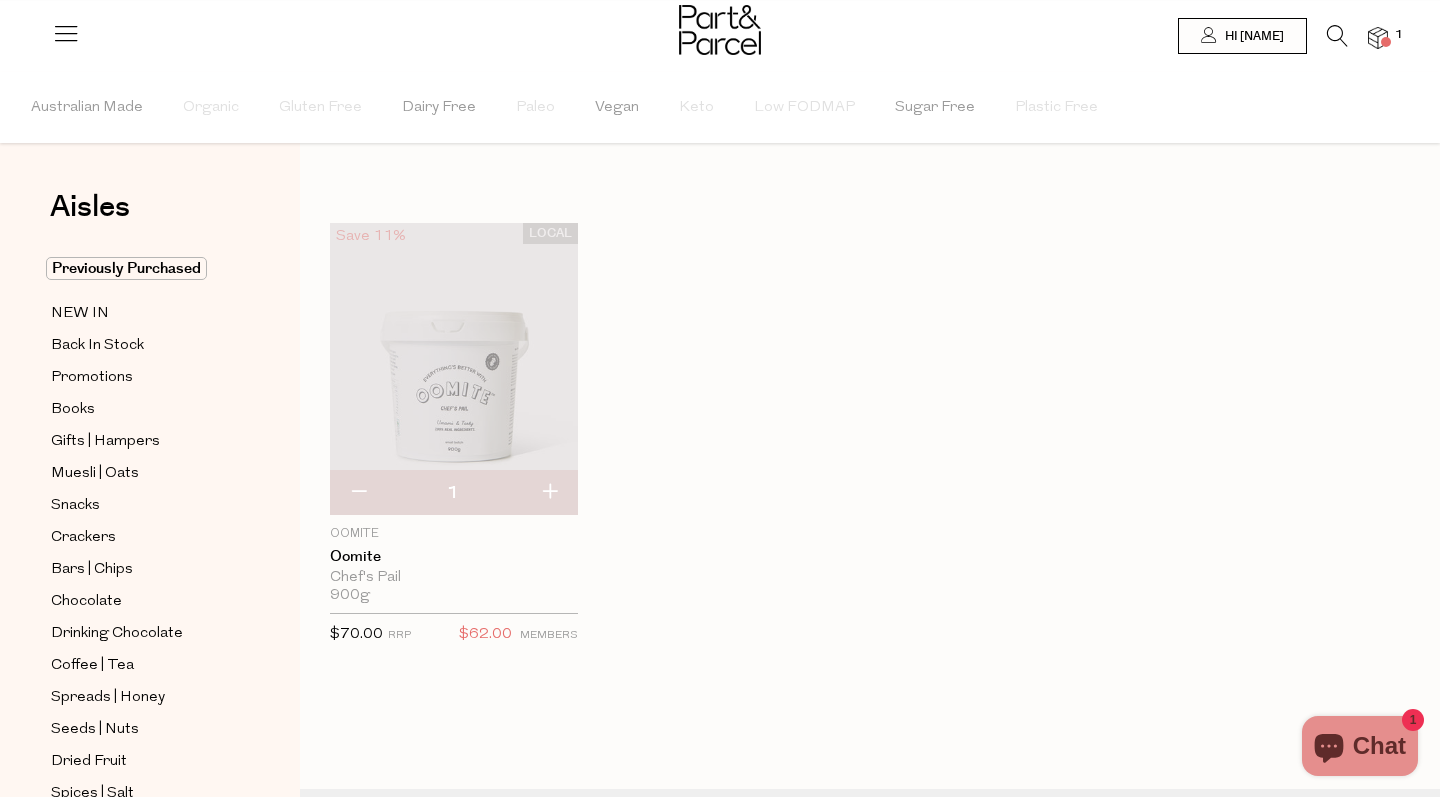 click at bounding box center (1337, 36) 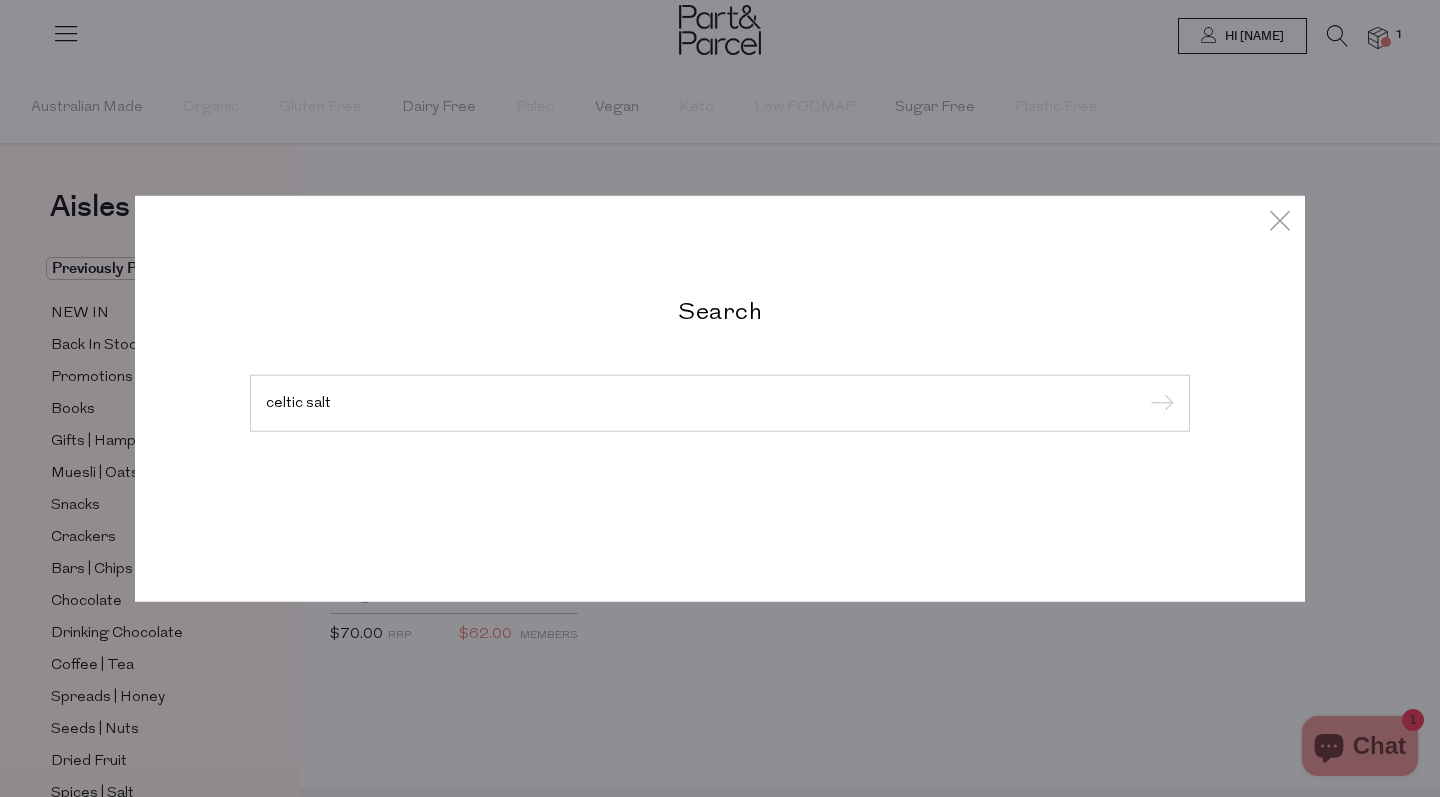 type on "celtic salt" 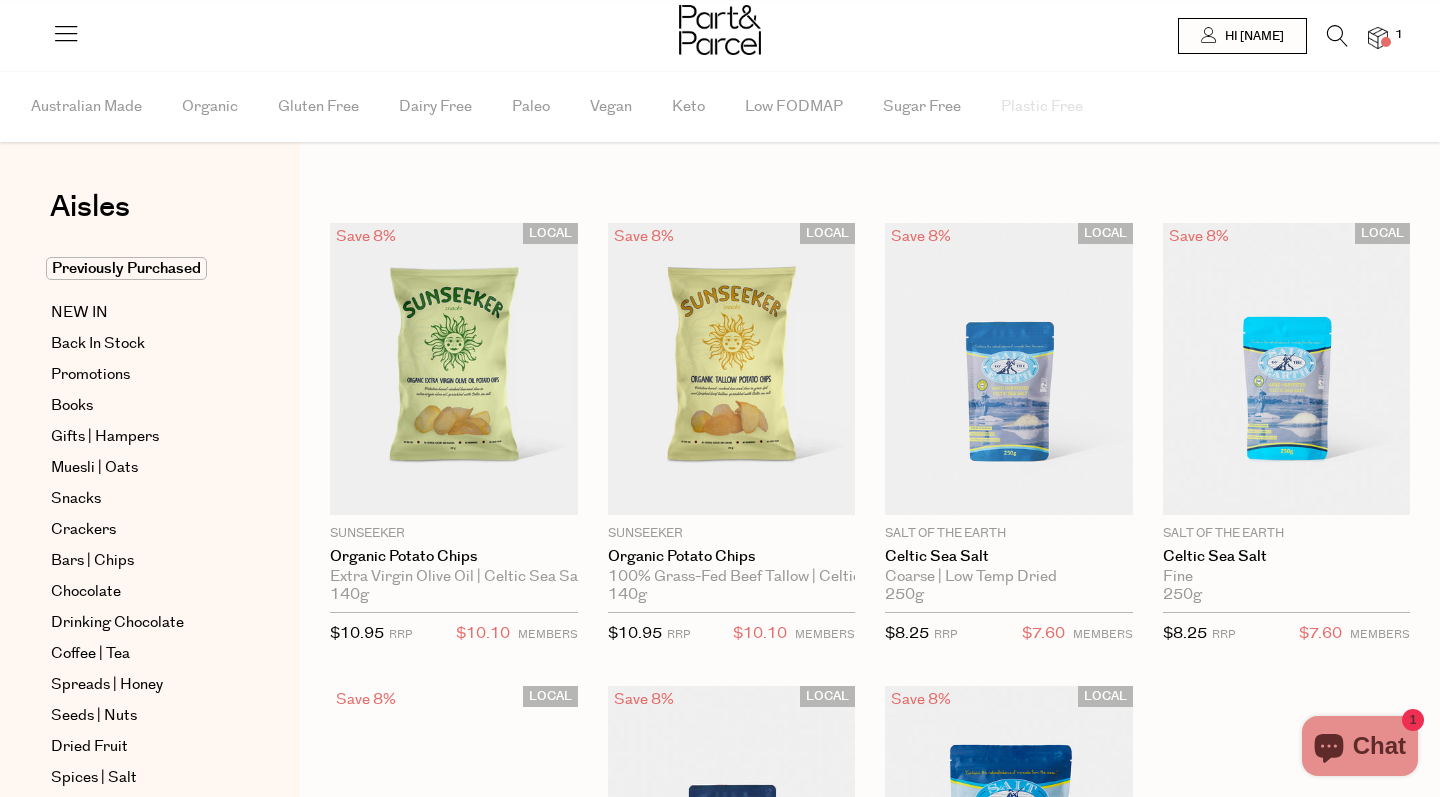 scroll, scrollTop: 0, scrollLeft: 0, axis: both 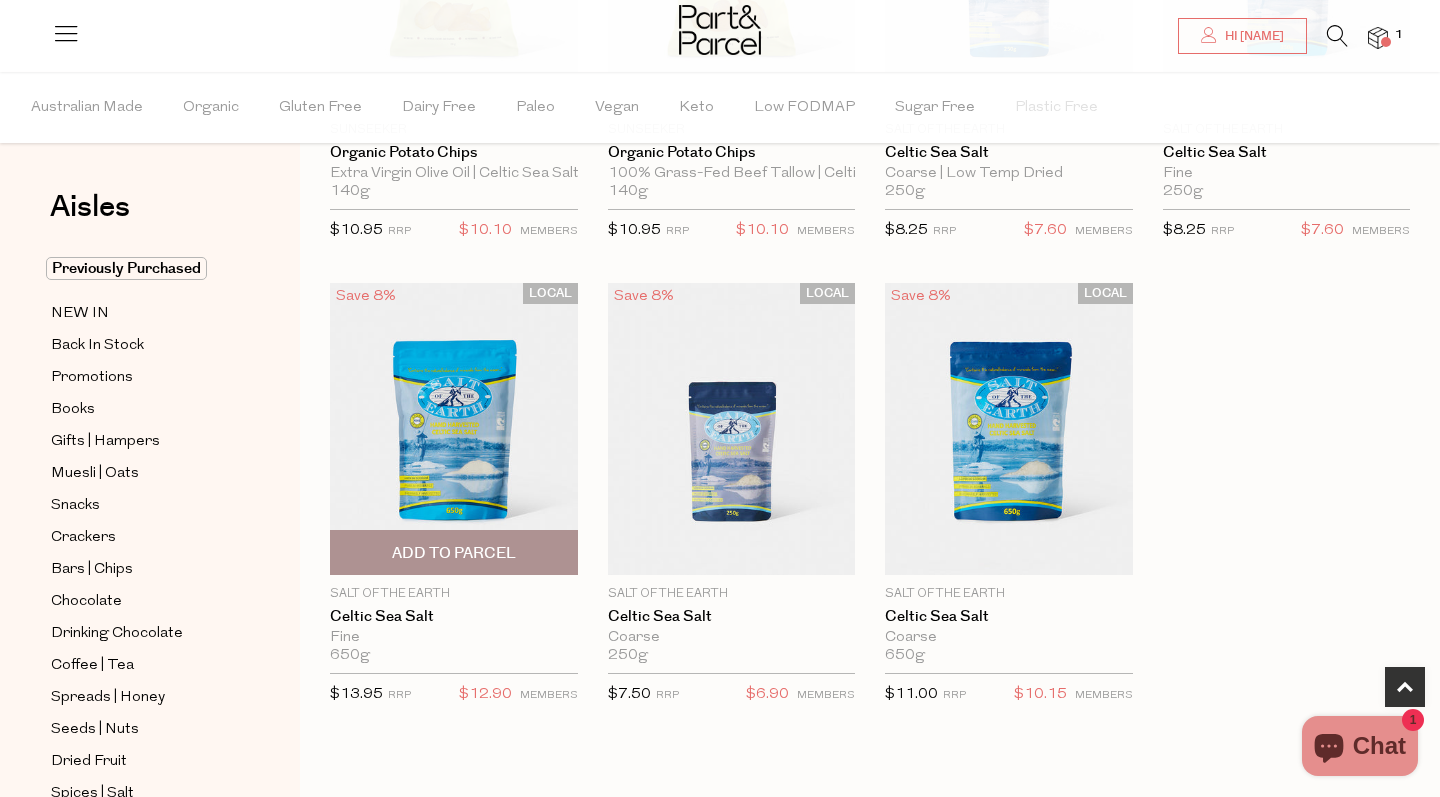 click on "Add To Parcel" at bounding box center (454, 553) 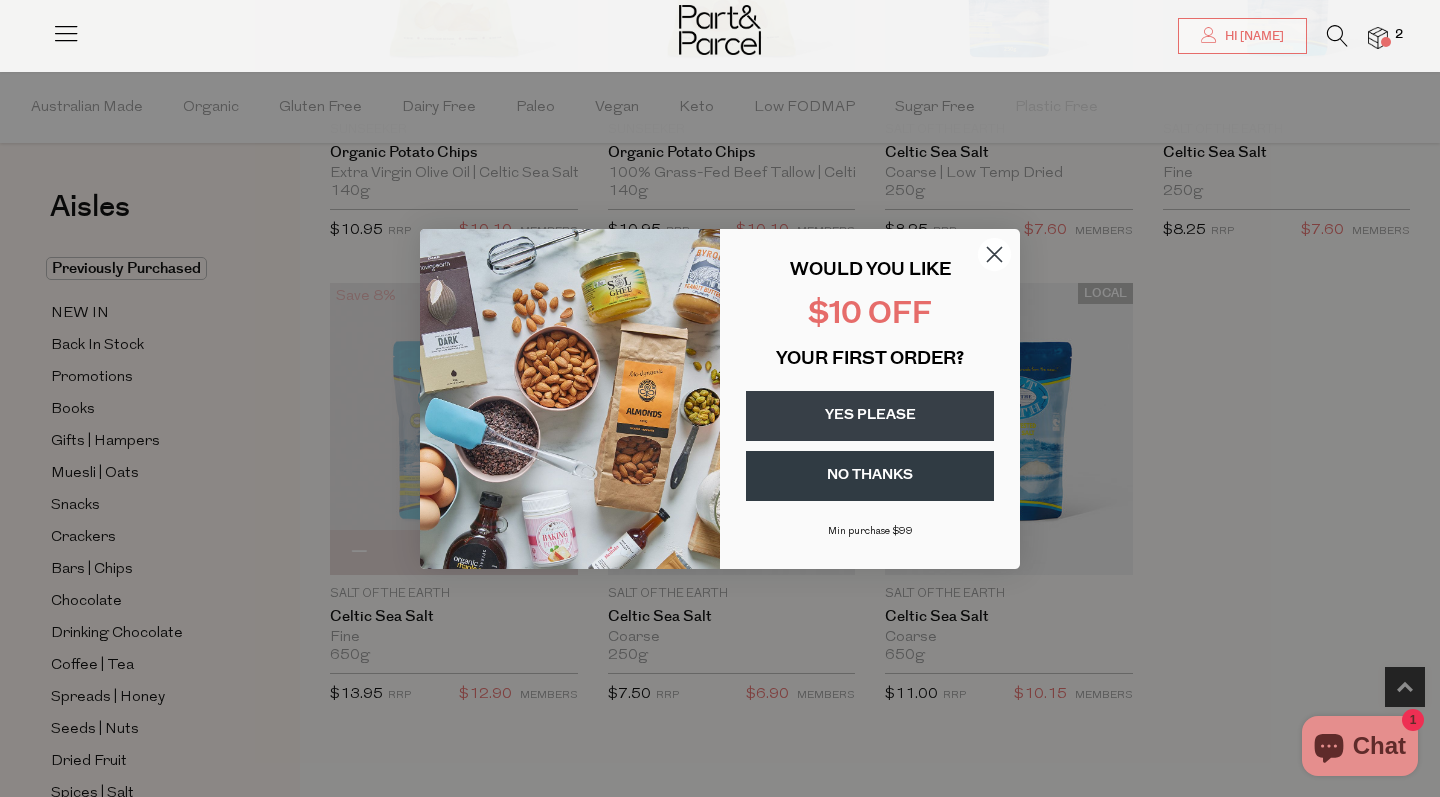click 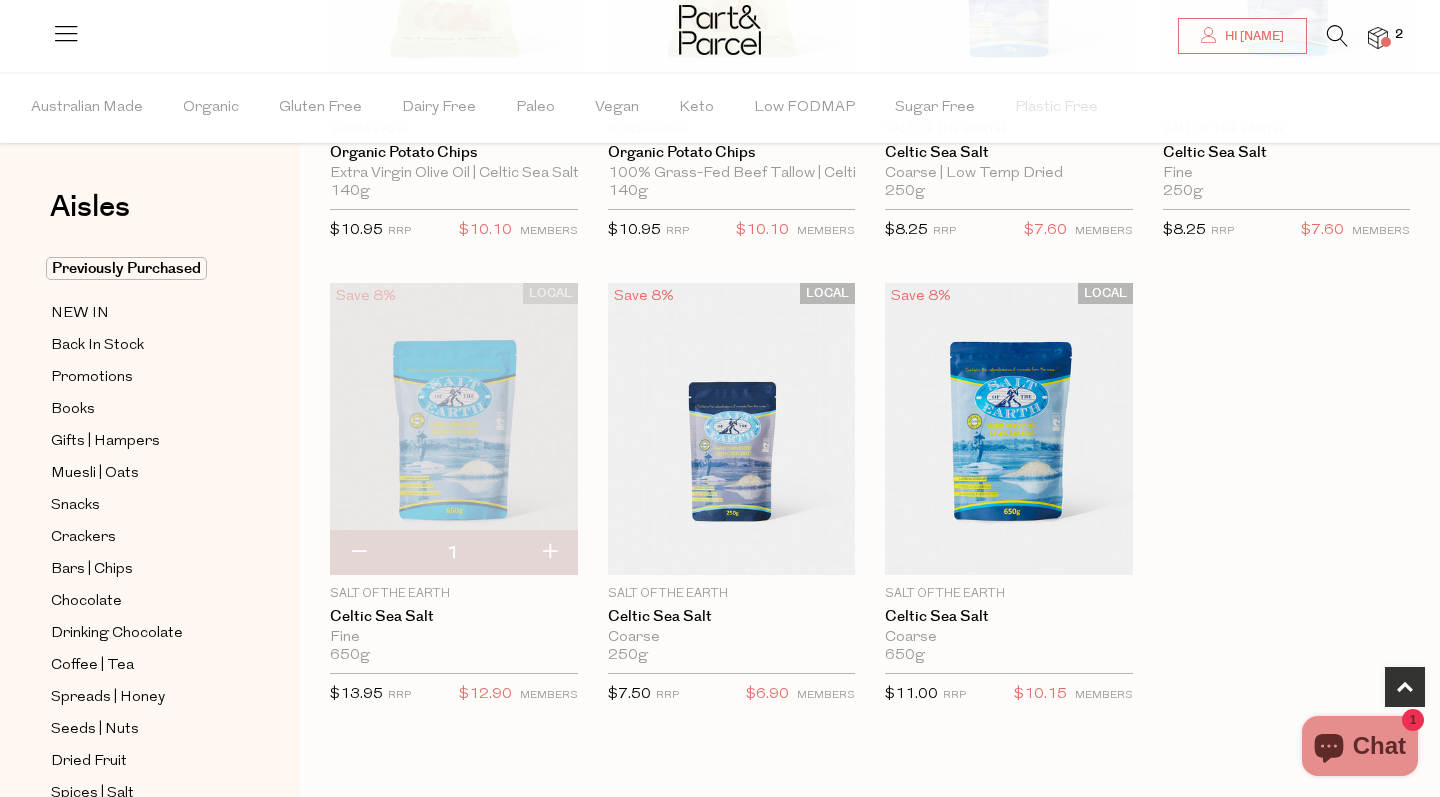 click at bounding box center [1337, 36] 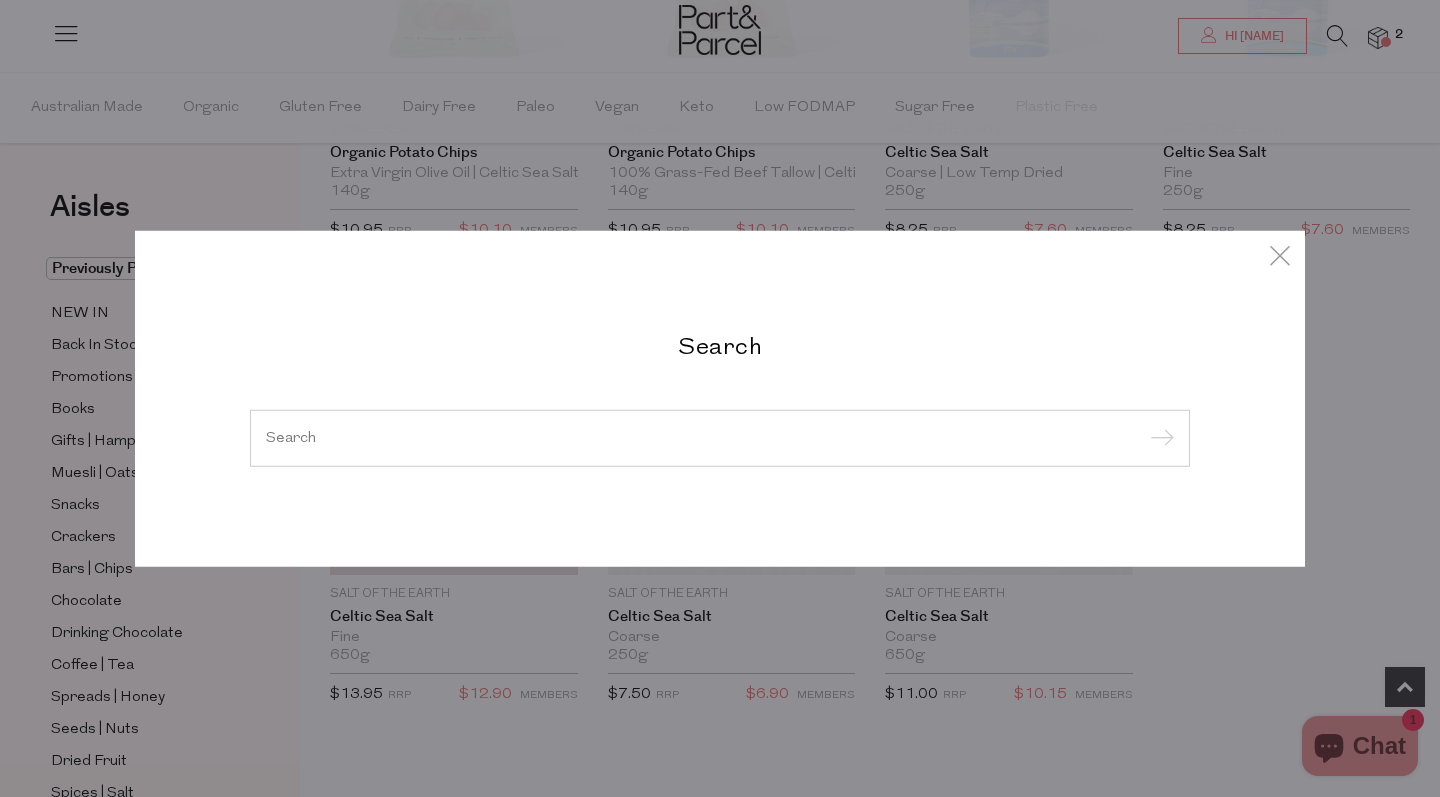 click at bounding box center (720, 438) 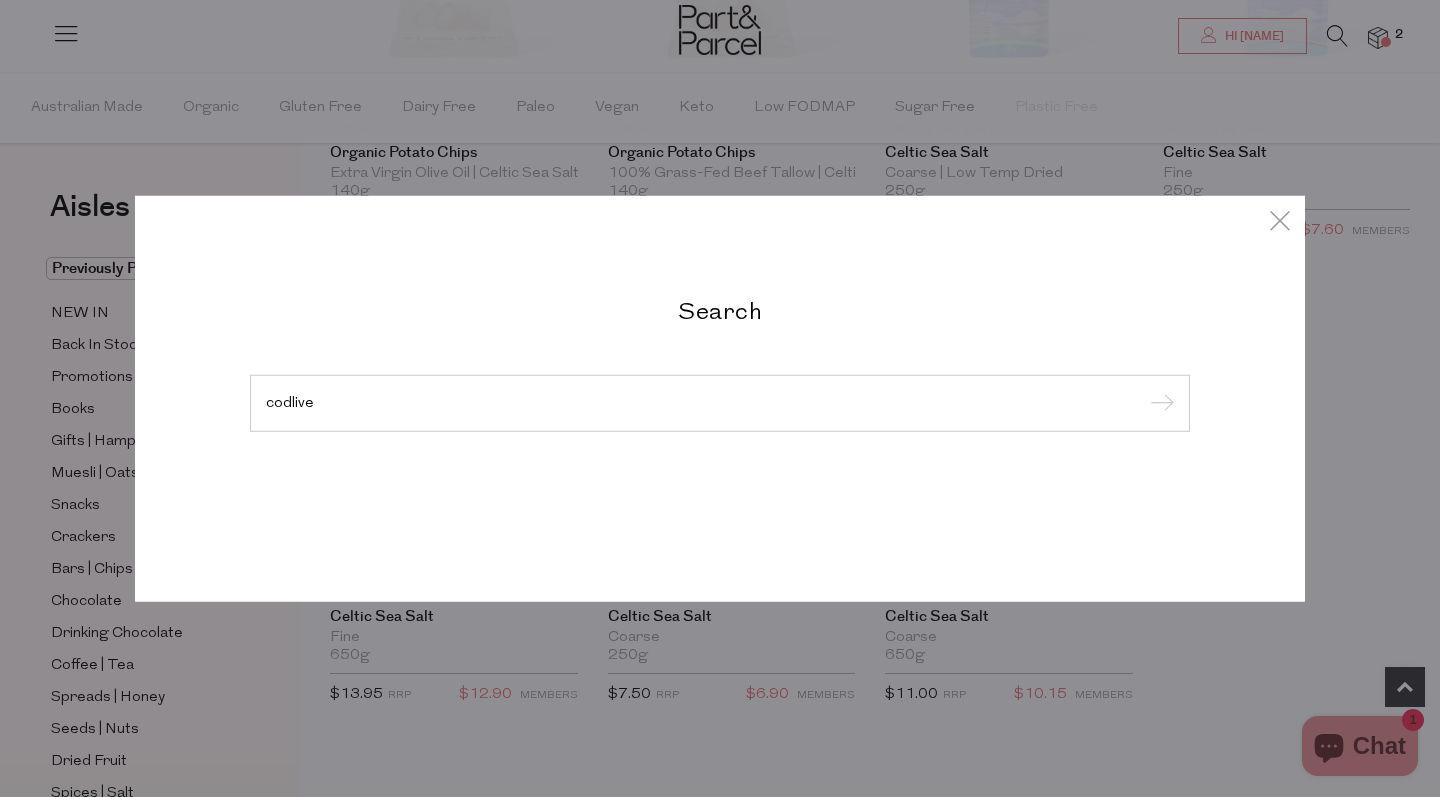 type on "codlive" 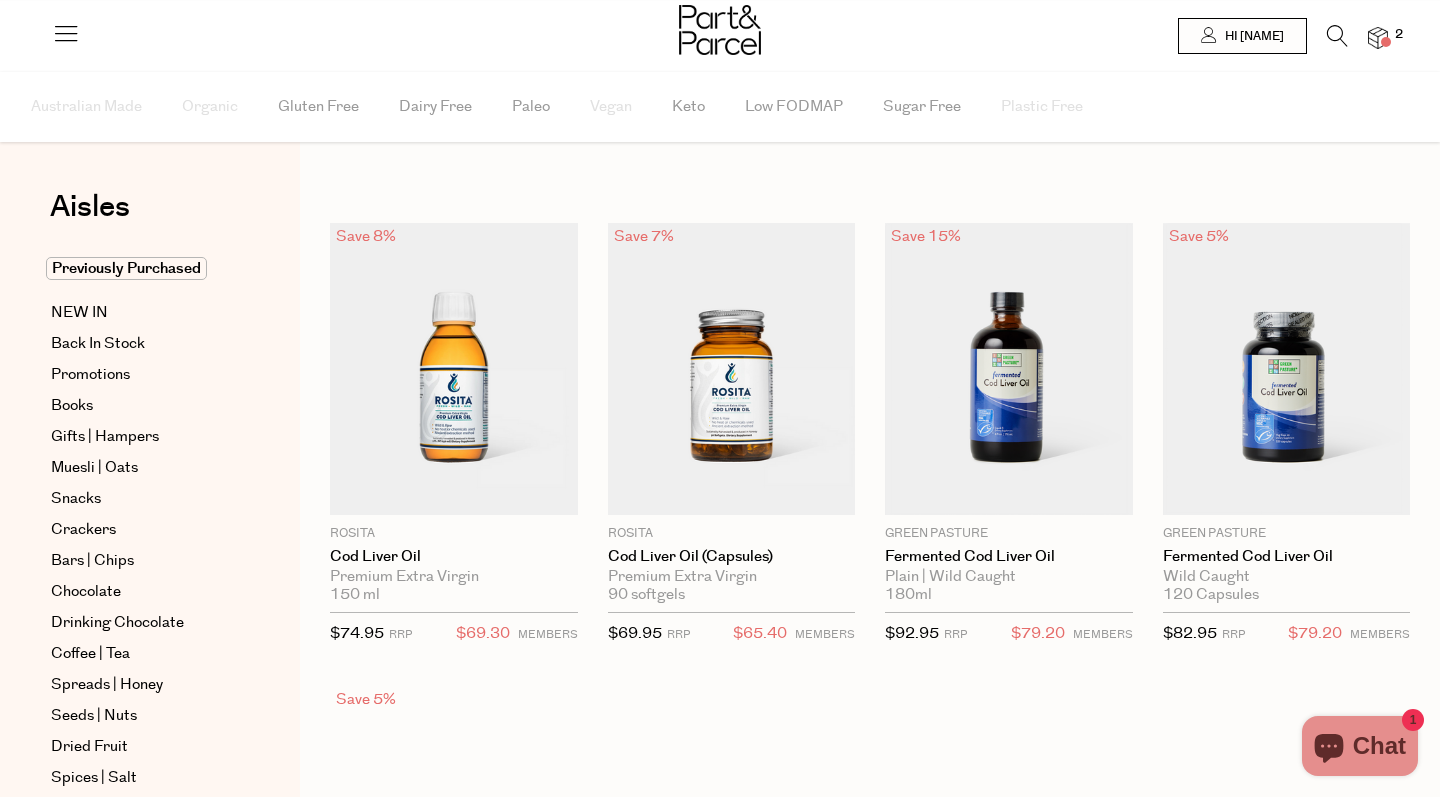 scroll, scrollTop: 0, scrollLeft: 0, axis: both 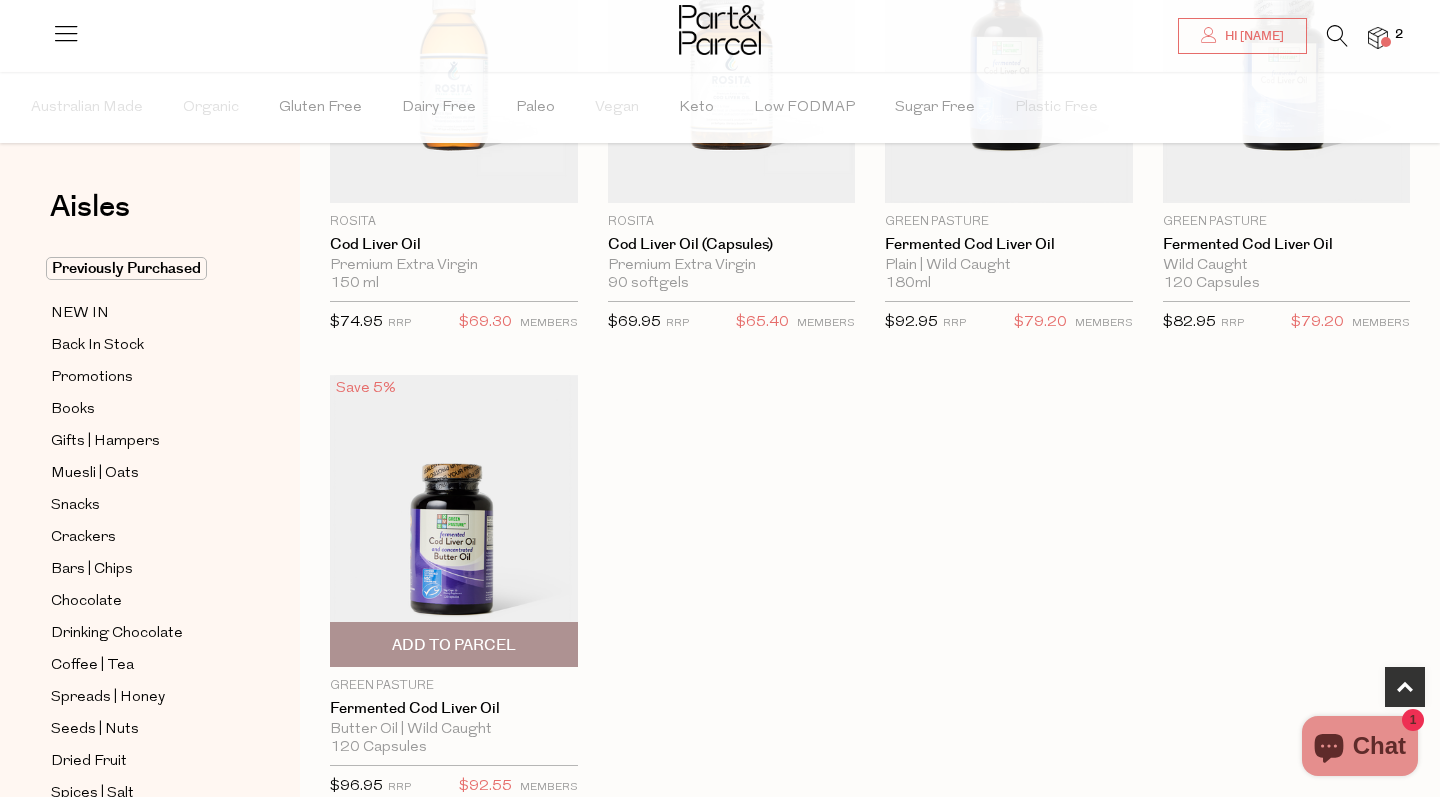 click on "Add To Parcel" at bounding box center [454, 645] 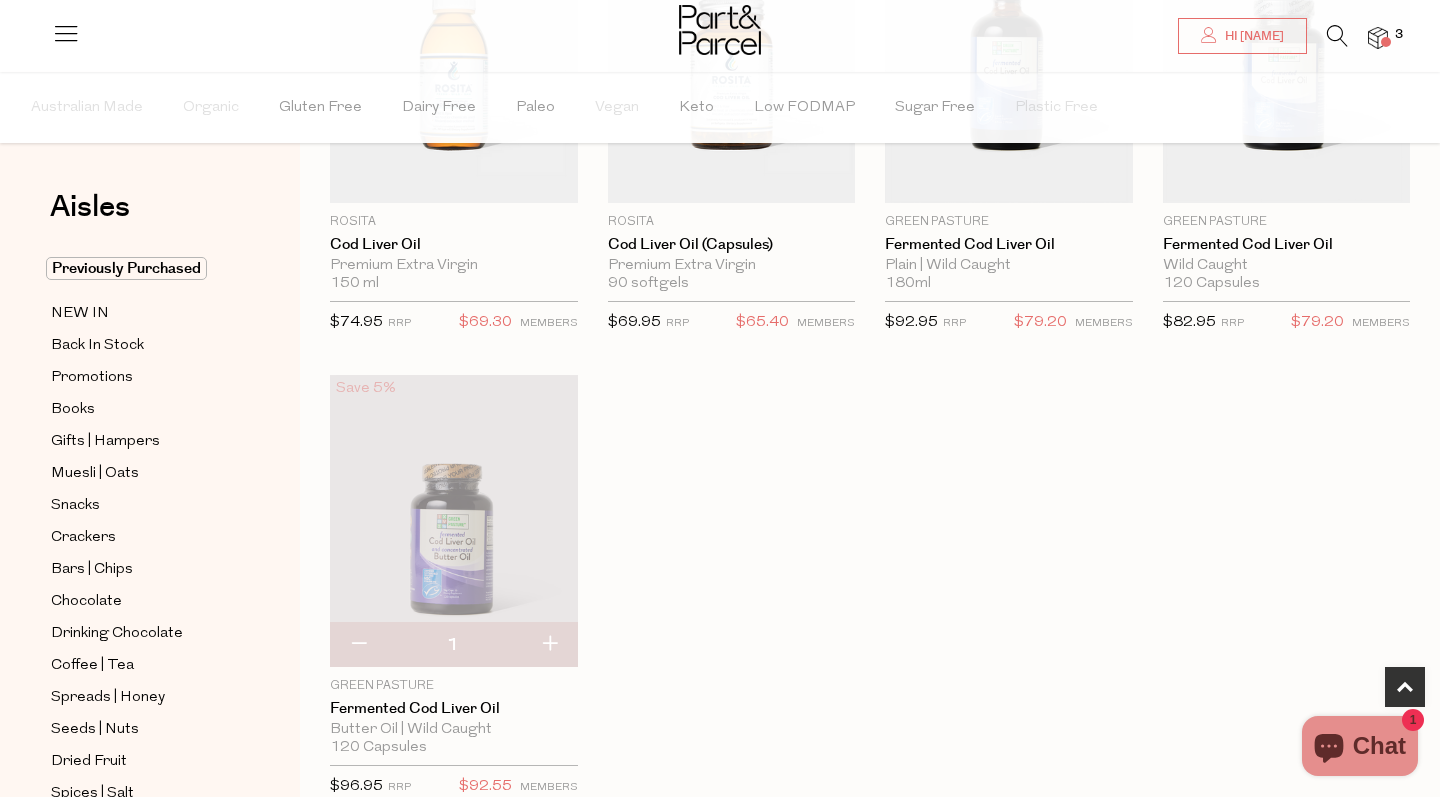 click at bounding box center (1337, 36) 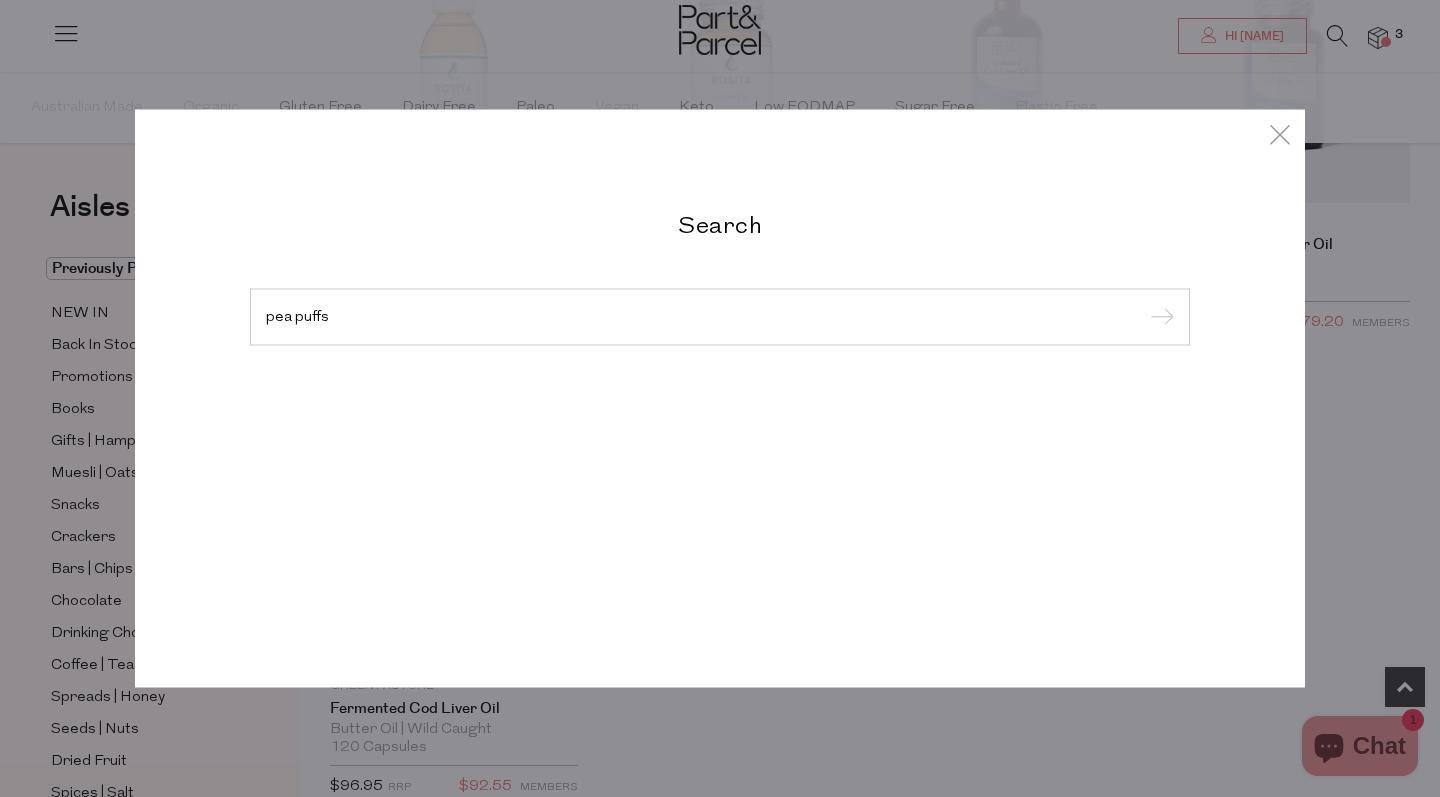 type on "pea puffs" 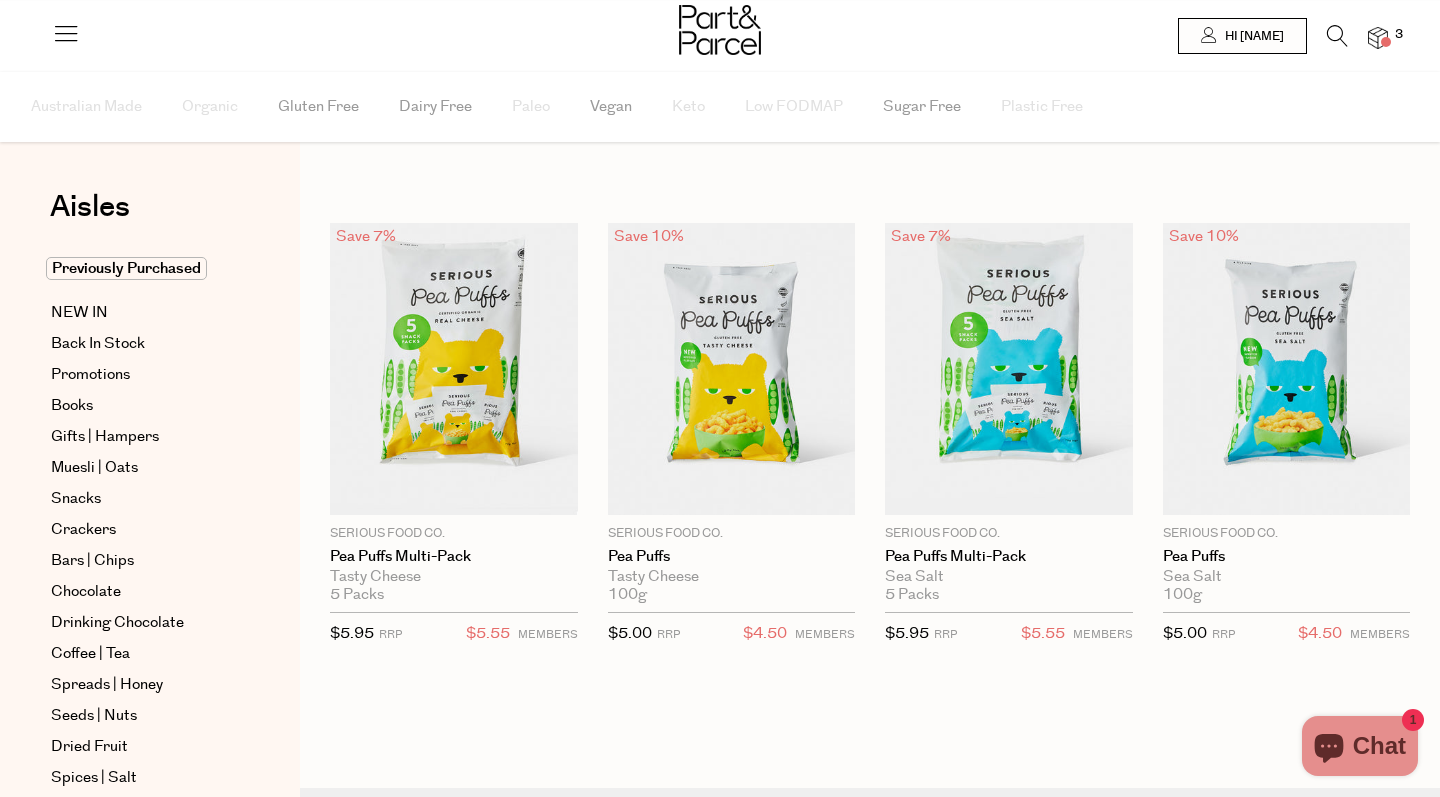 scroll, scrollTop: 0, scrollLeft: 0, axis: both 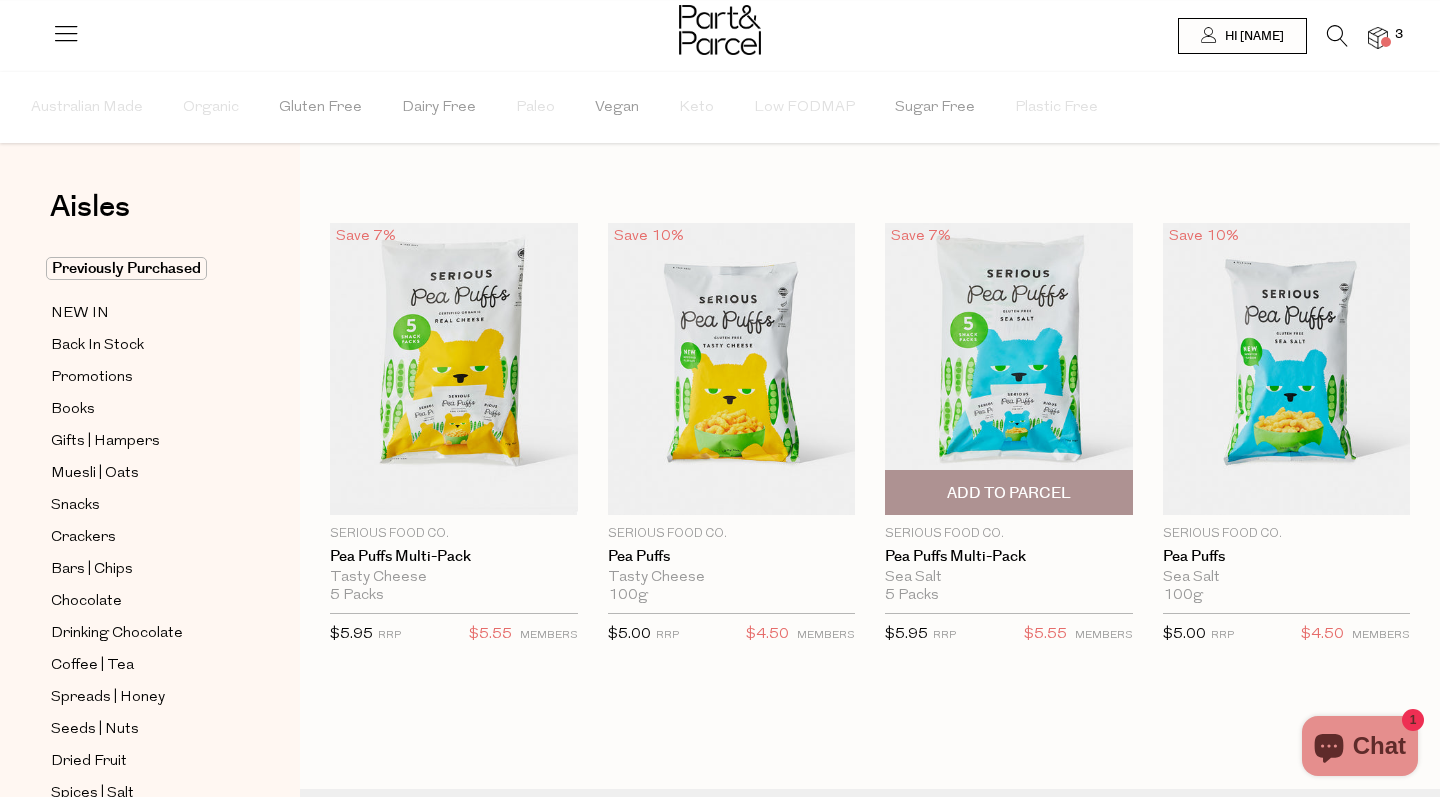 click on "Add To Parcel" at bounding box center (1009, 493) 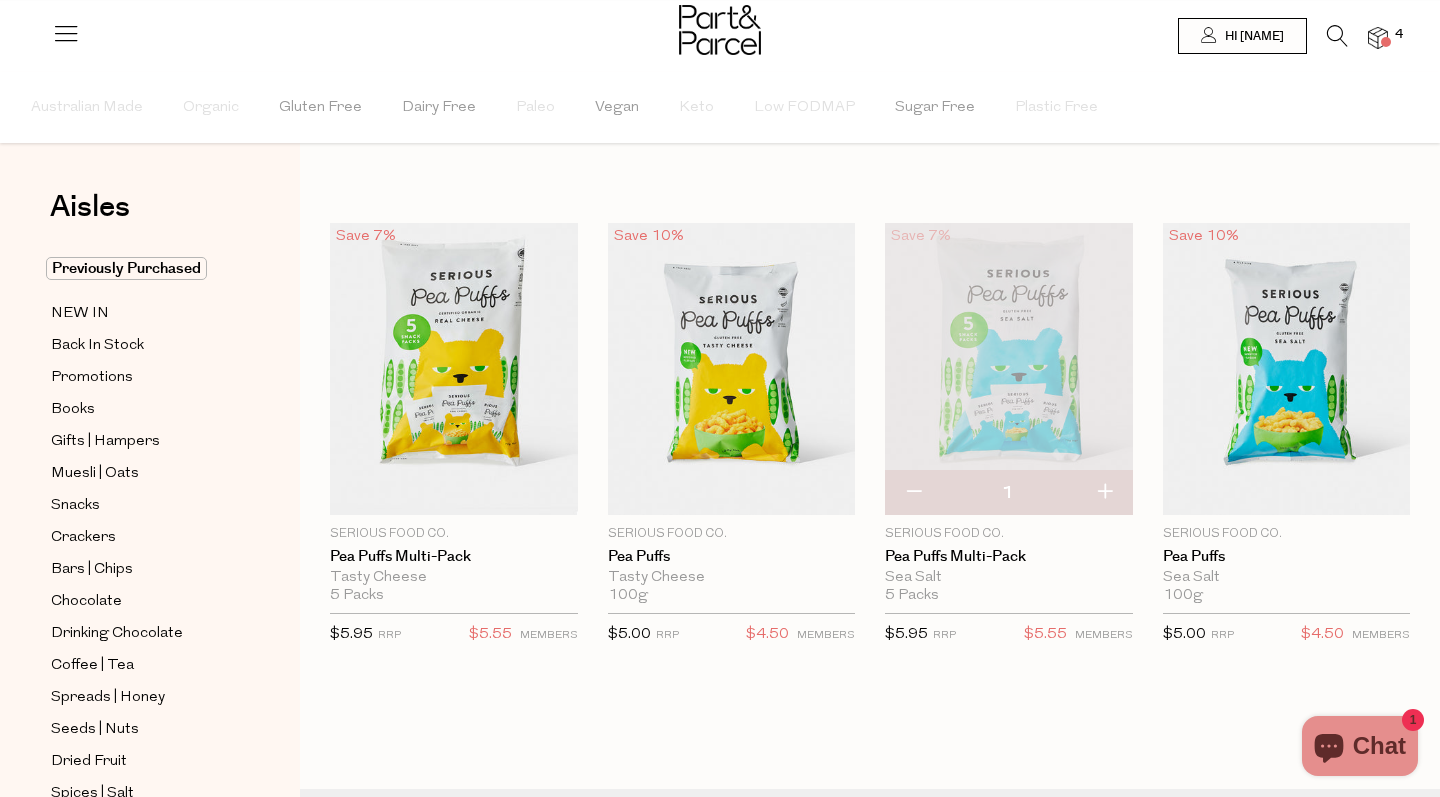 click at bounding box center [1104, 493] 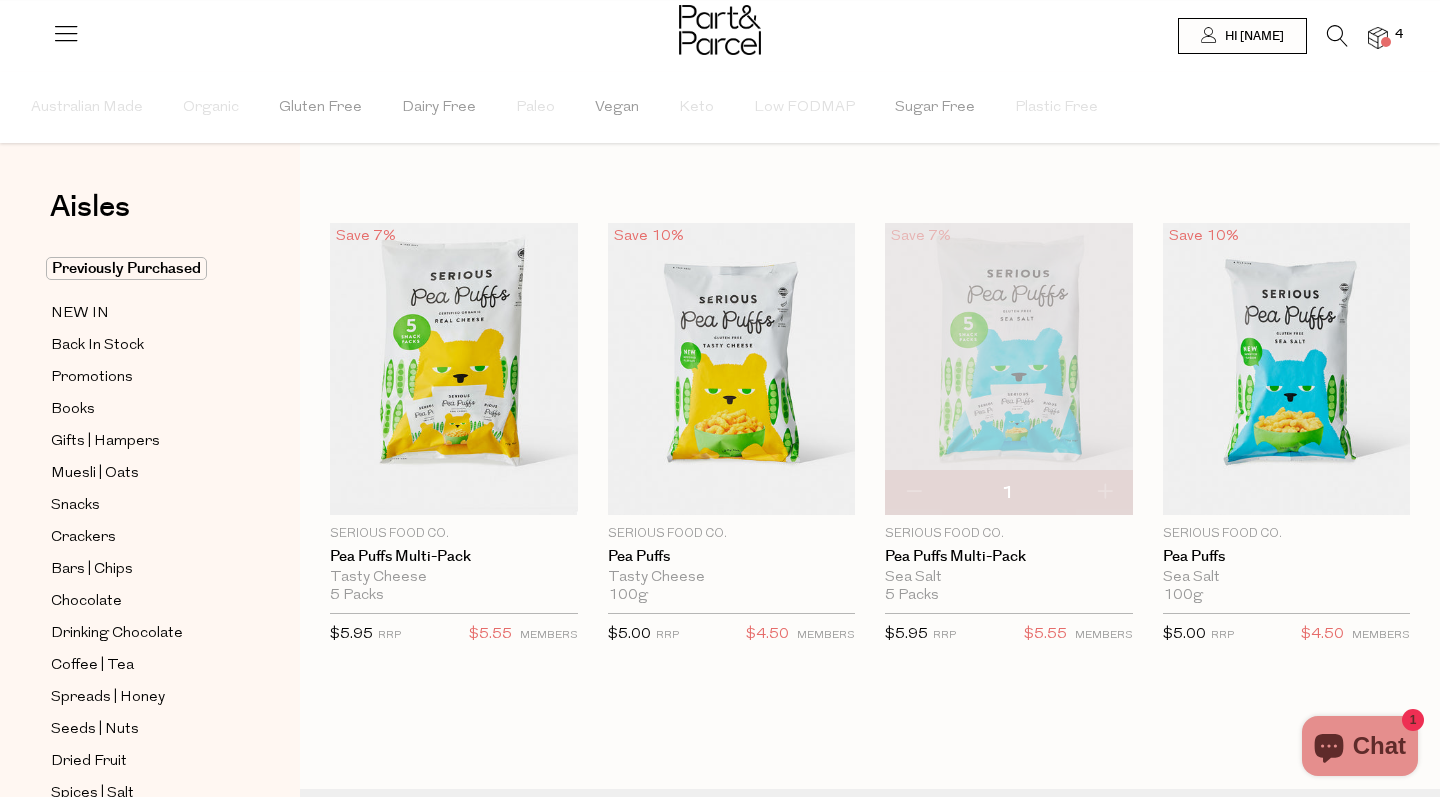 type on "2" 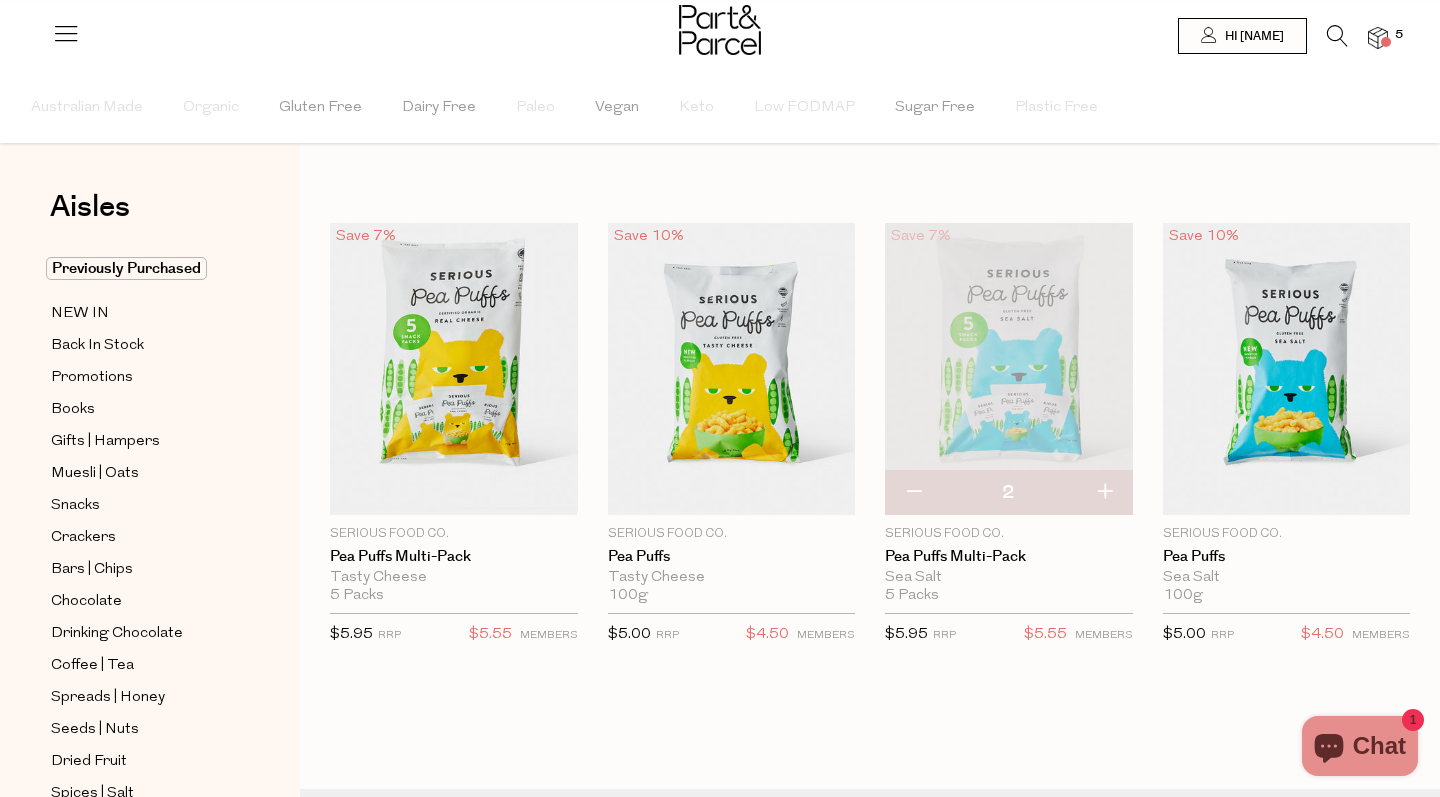 click at bounding box center (1104, 493) 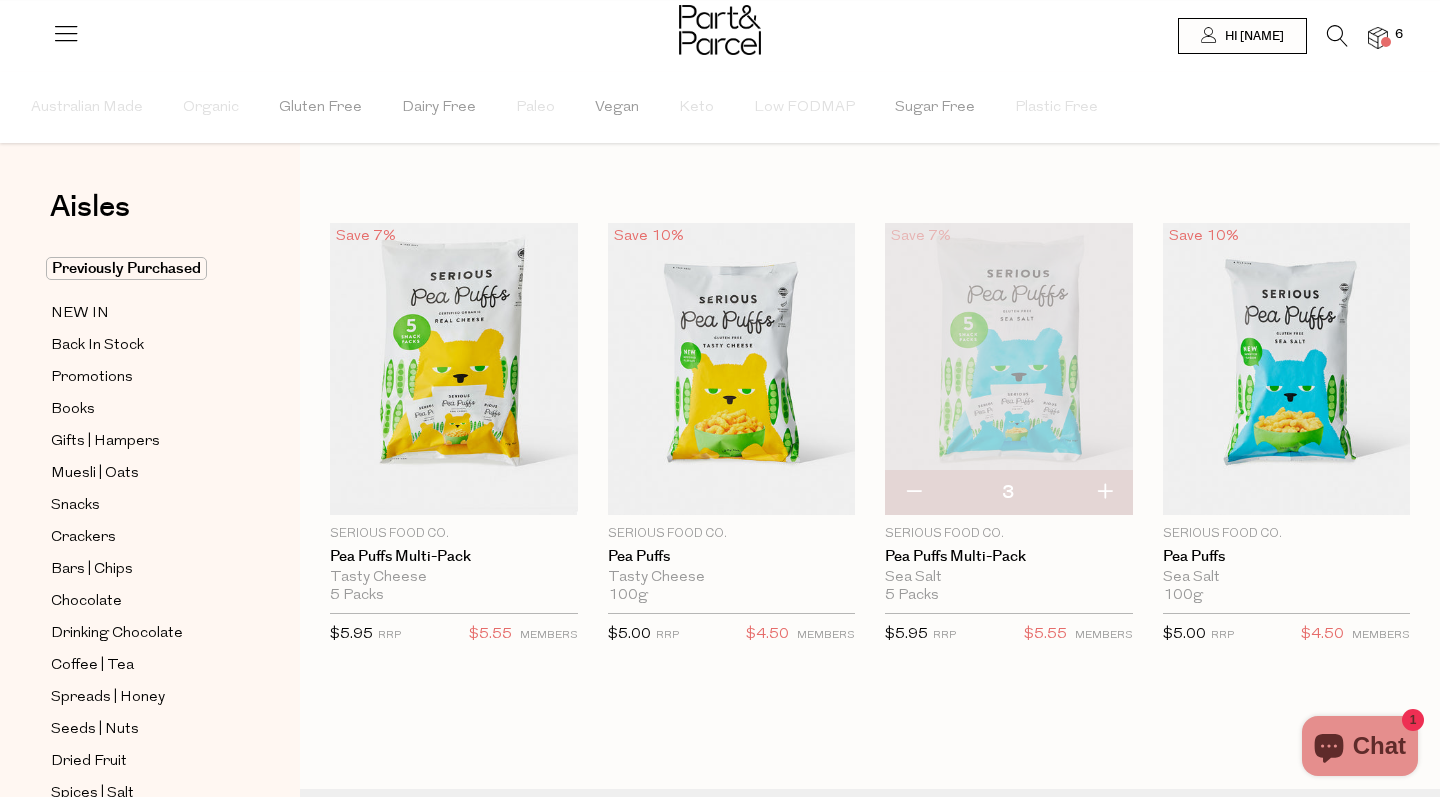 click at bounding box center [1104, 493] 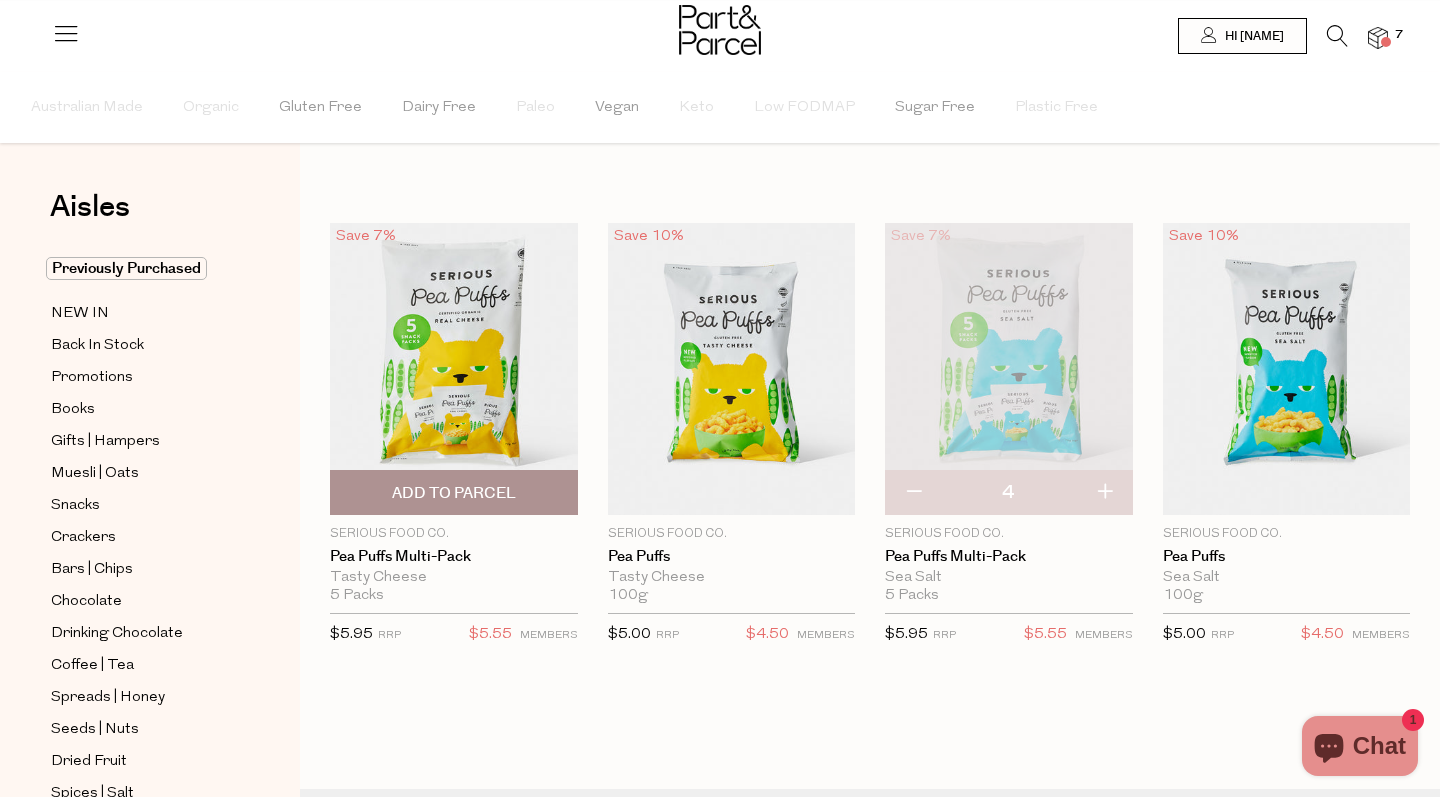 click on "Add To Parcel" at bounding box center (454, 492) 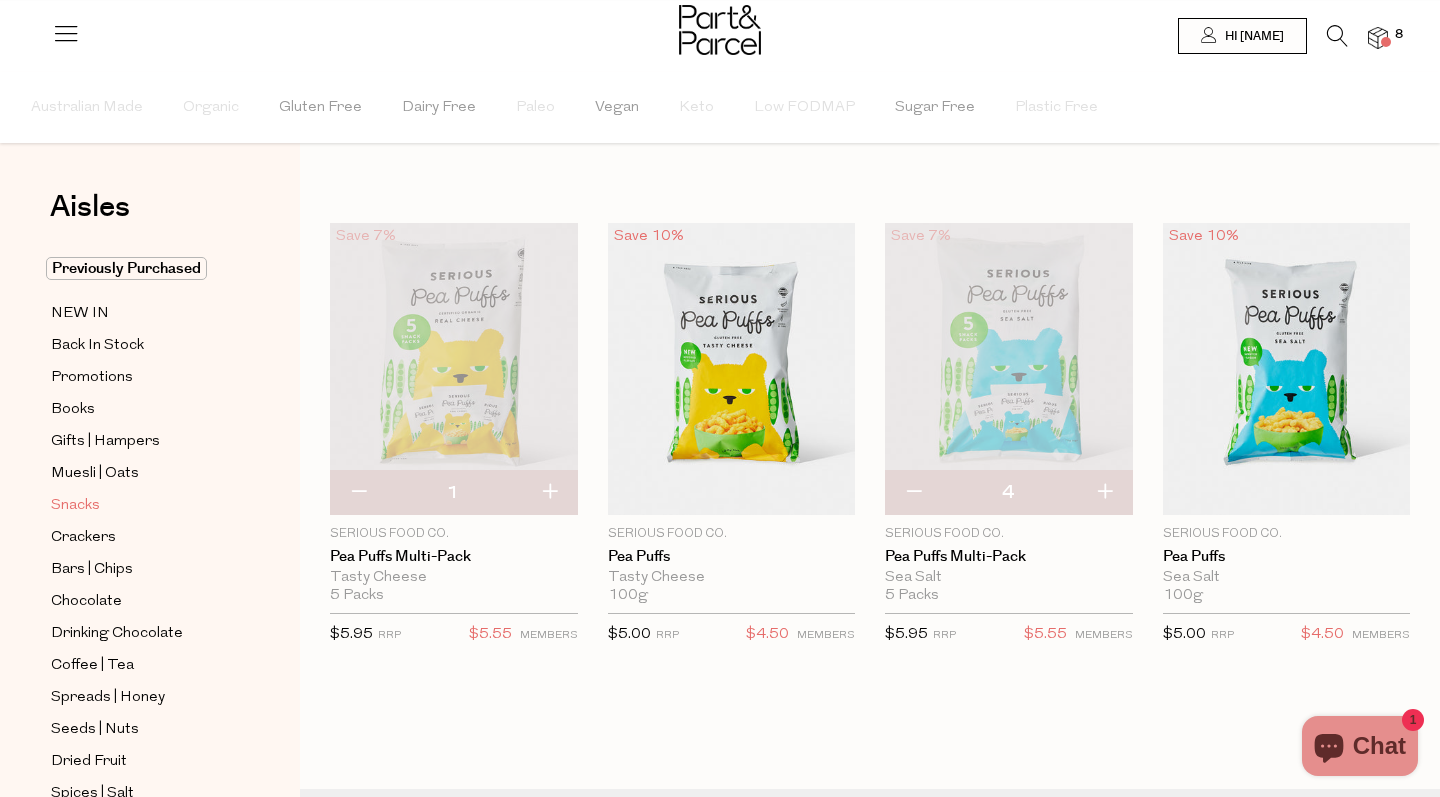 click on "Snacks" at bounding box center [75, 506] 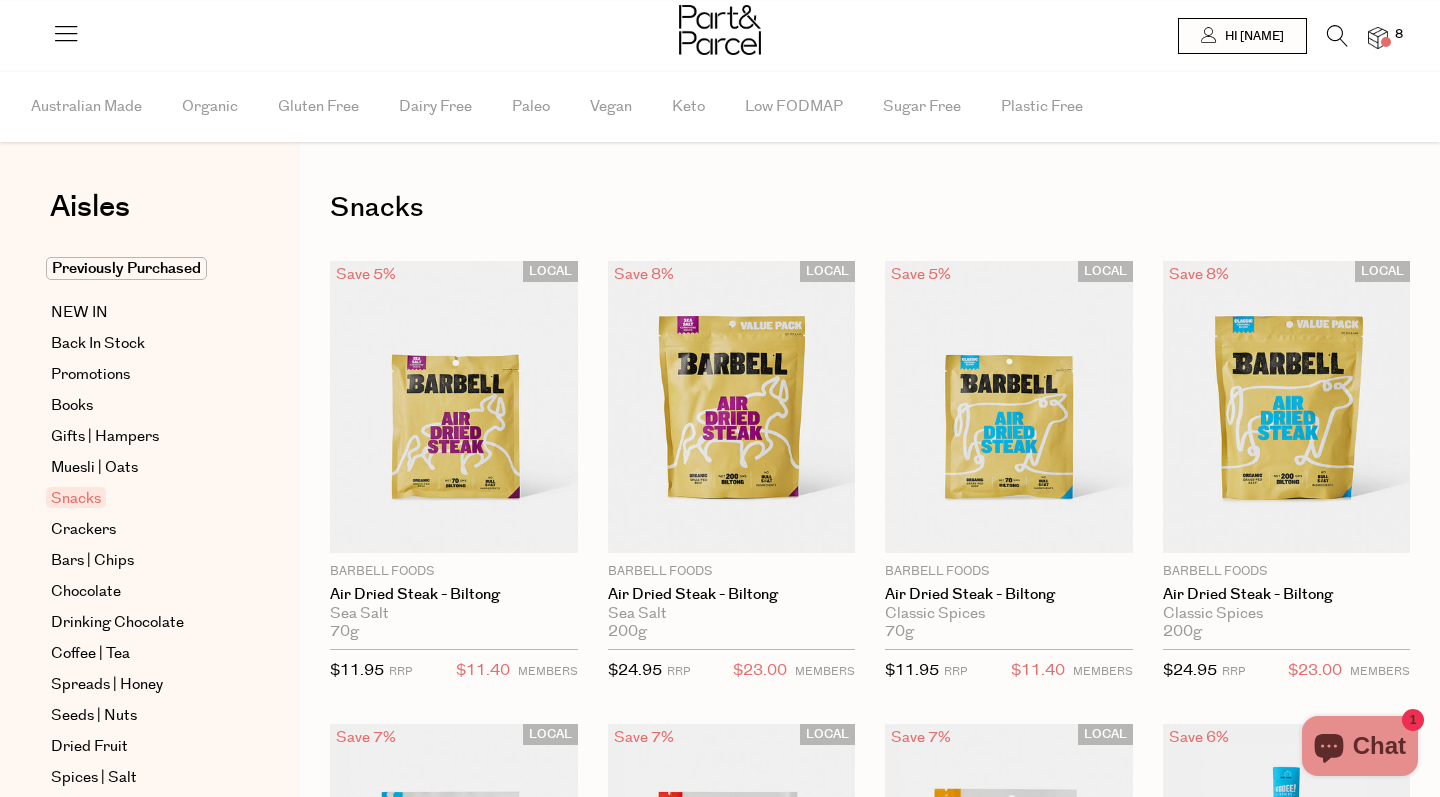 scroll, scrollTop: 0, scrollLeft: 0, axis: both 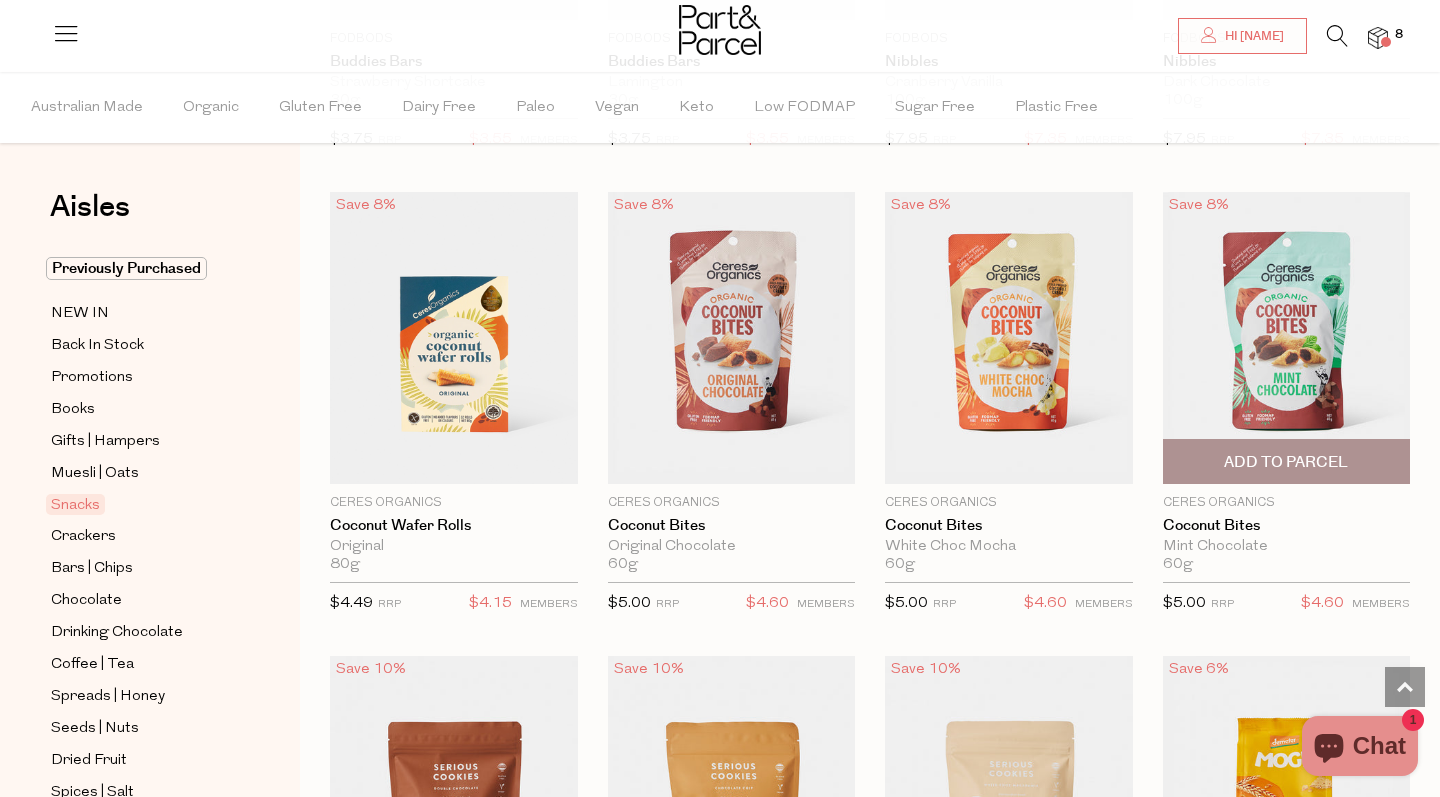 click on "Add To Parcel" at bounding box center [1287, 461] 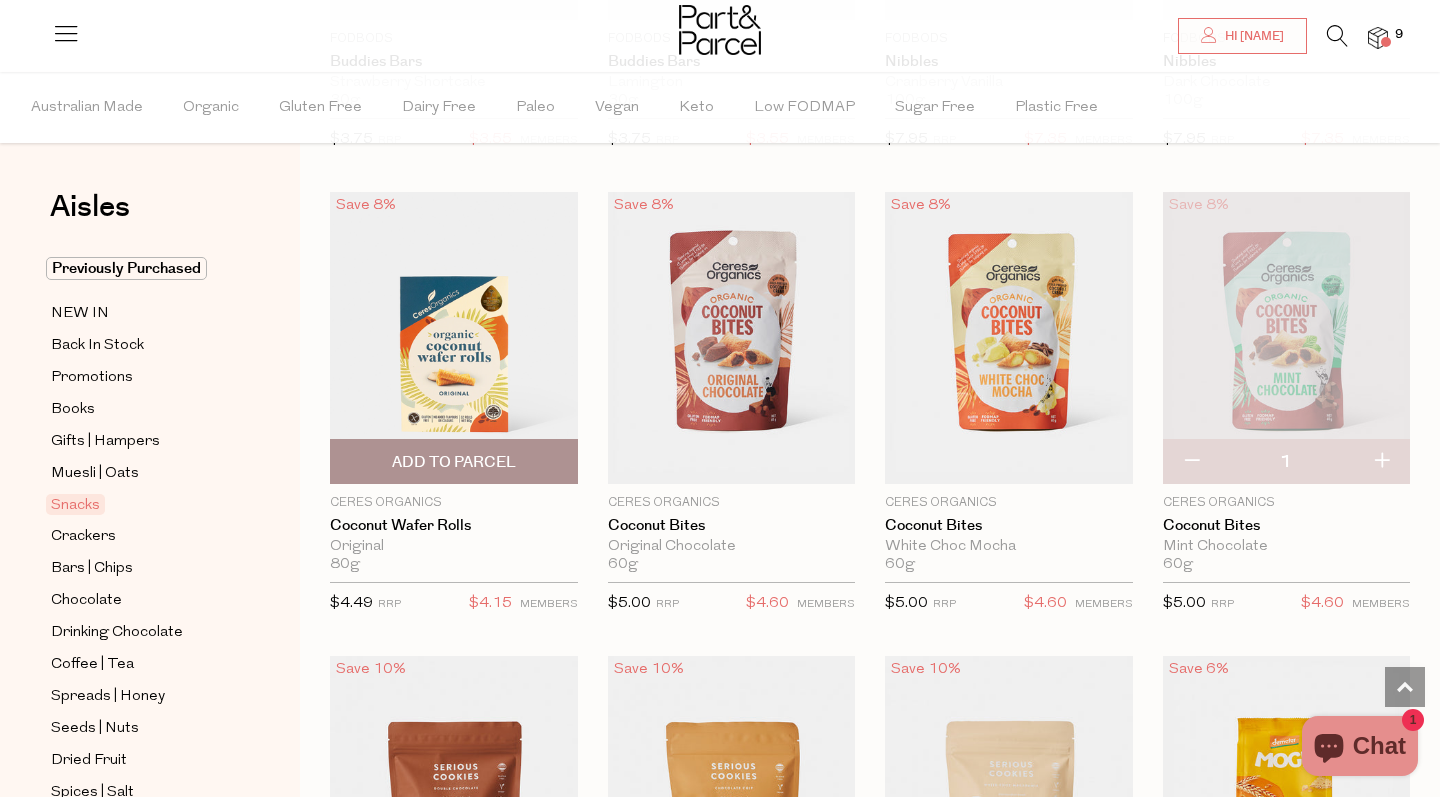 click on "Add To Parcel" at bounding box center [454, 462] 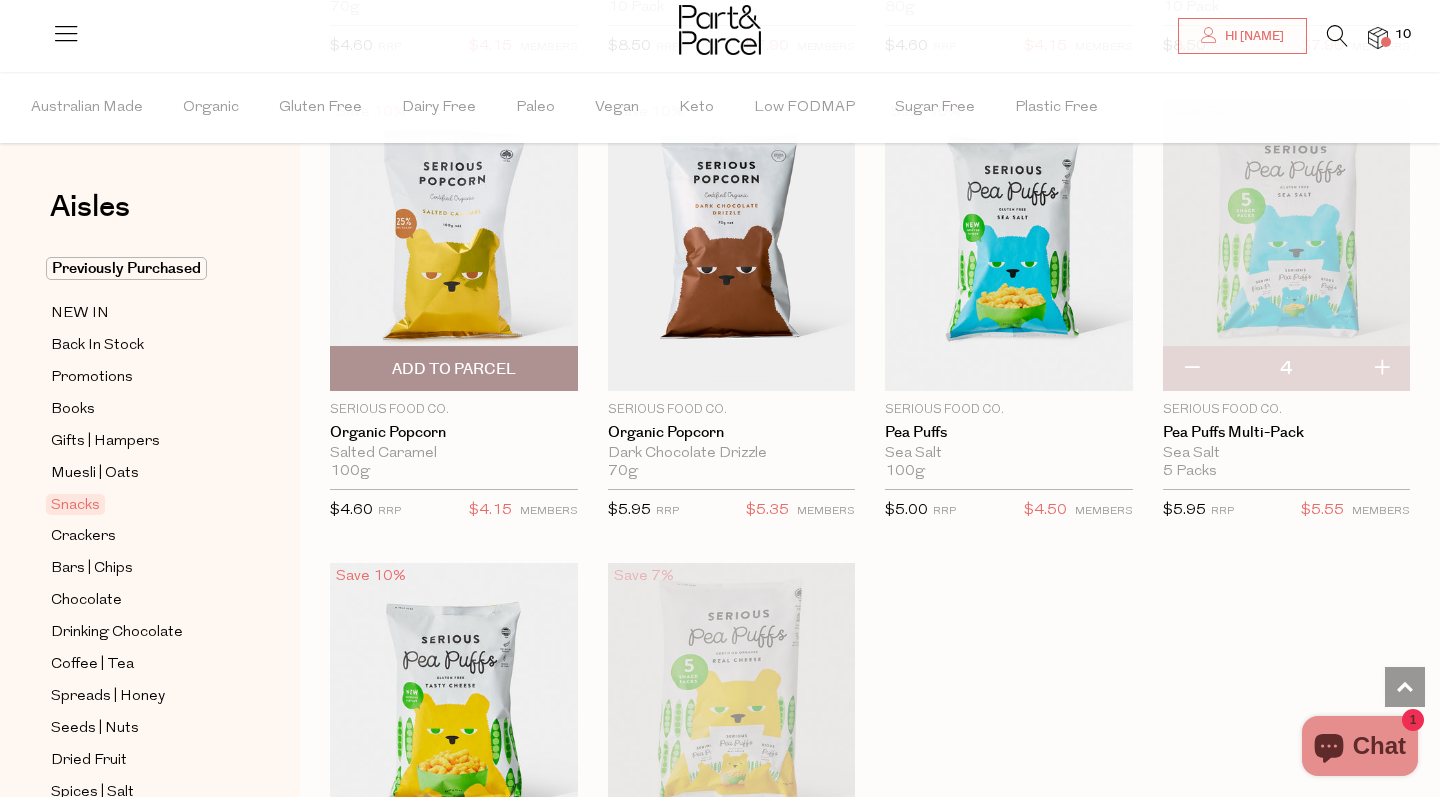 scroll, scrollTop: 5295, scrollLeft: 0, axis: vertical 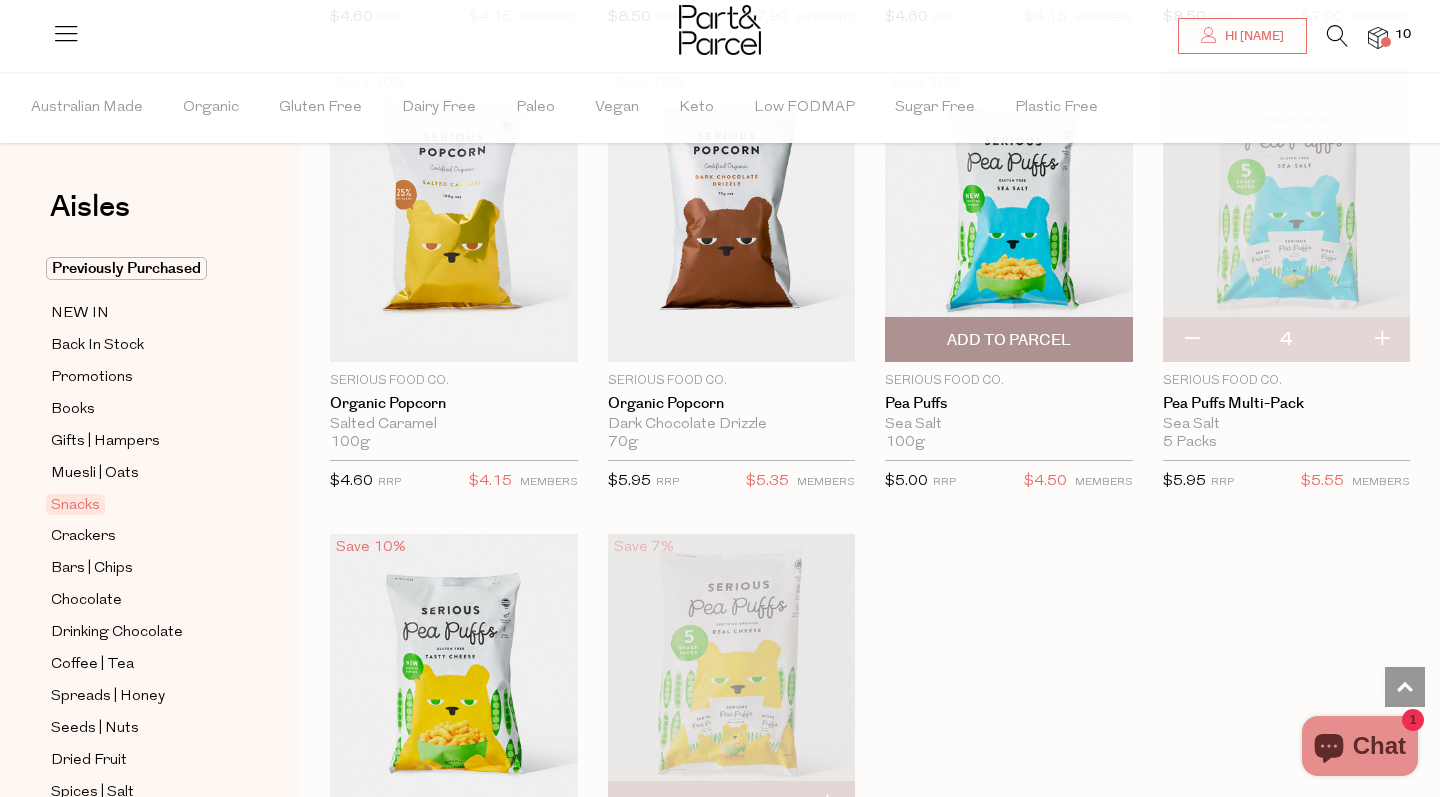 click on "Add To Parcel" at bounding box center [1009, 340] 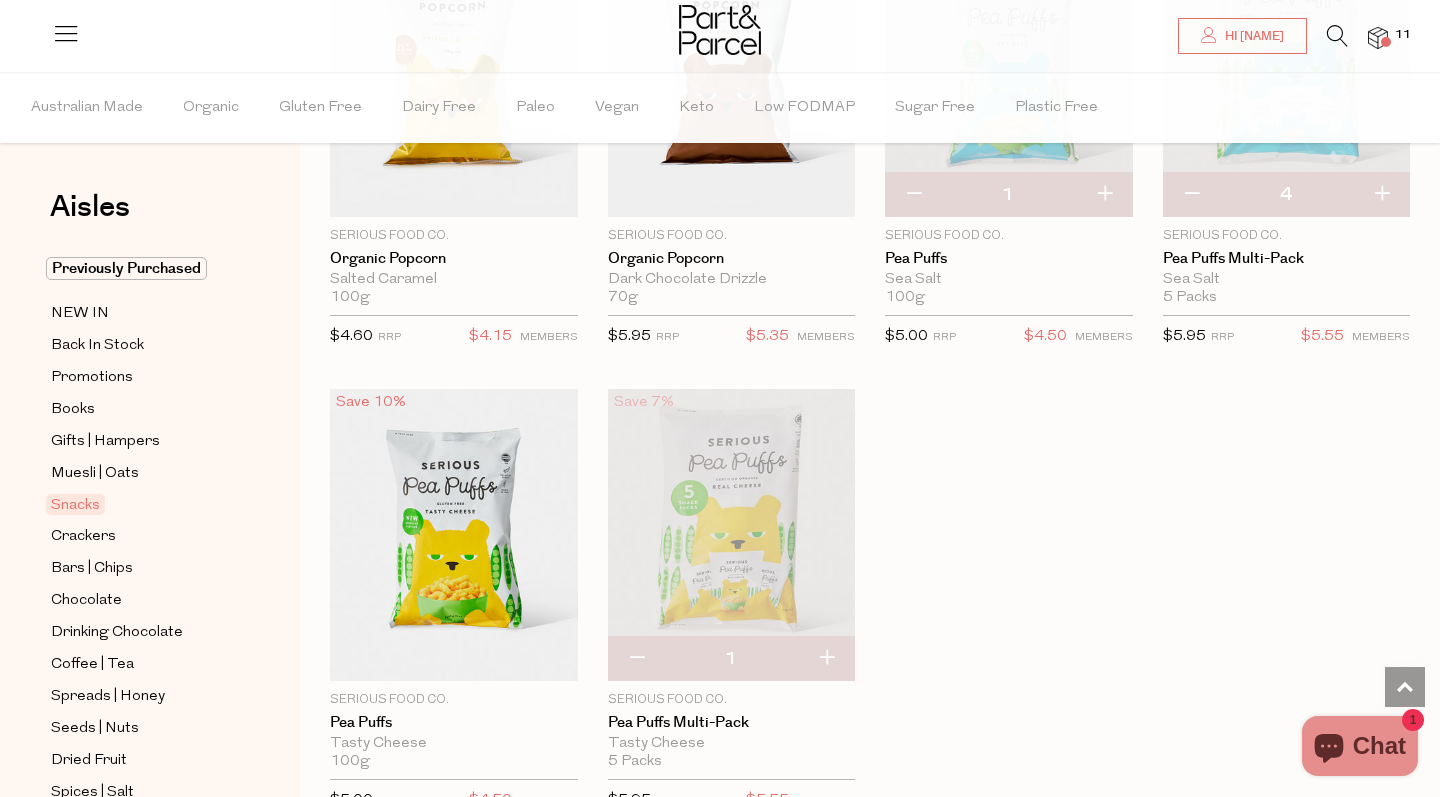 scroll, scrollTop: 5479, scrollLeft: 0, axis: vertical 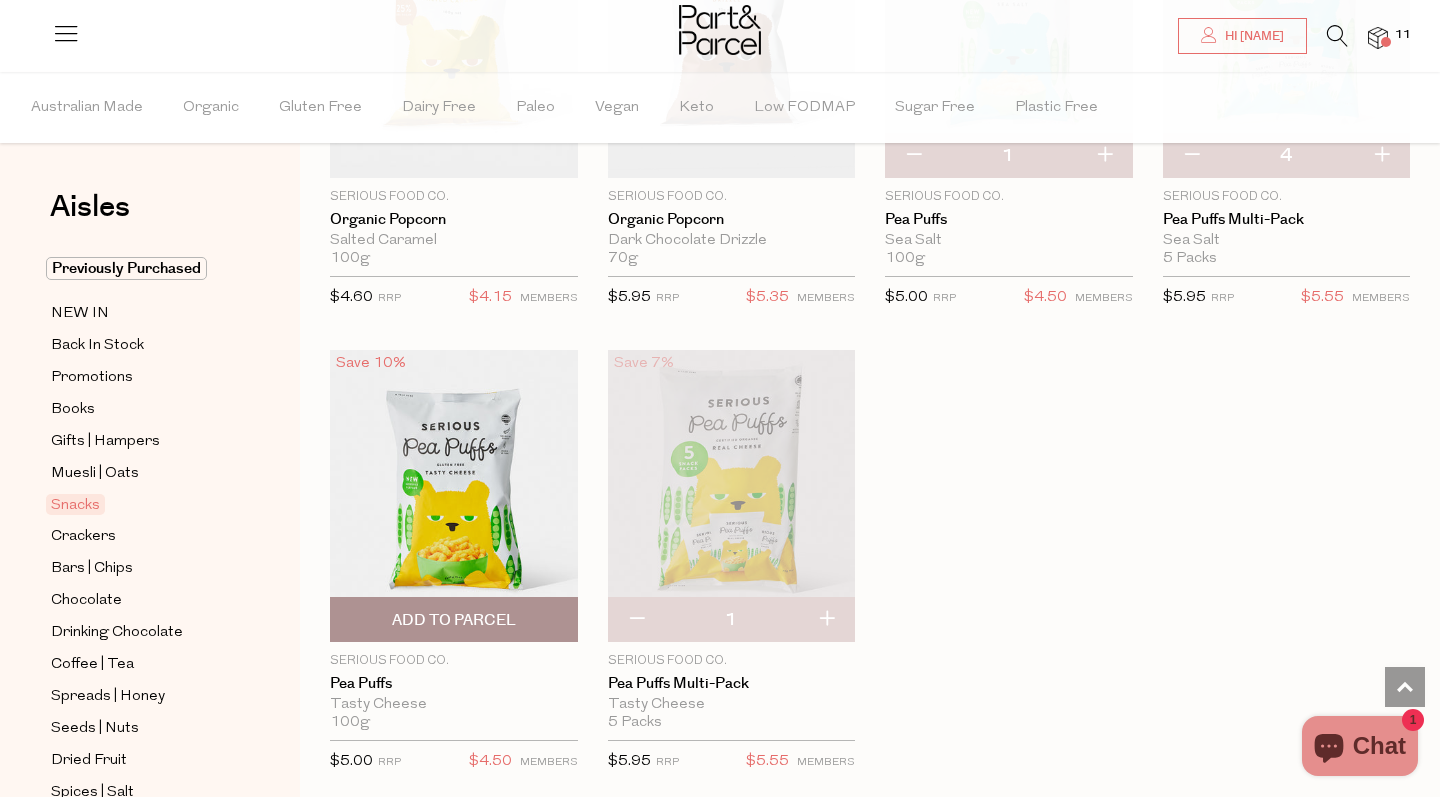 click on "Add To Parcel" at bounding box center (454, 620) 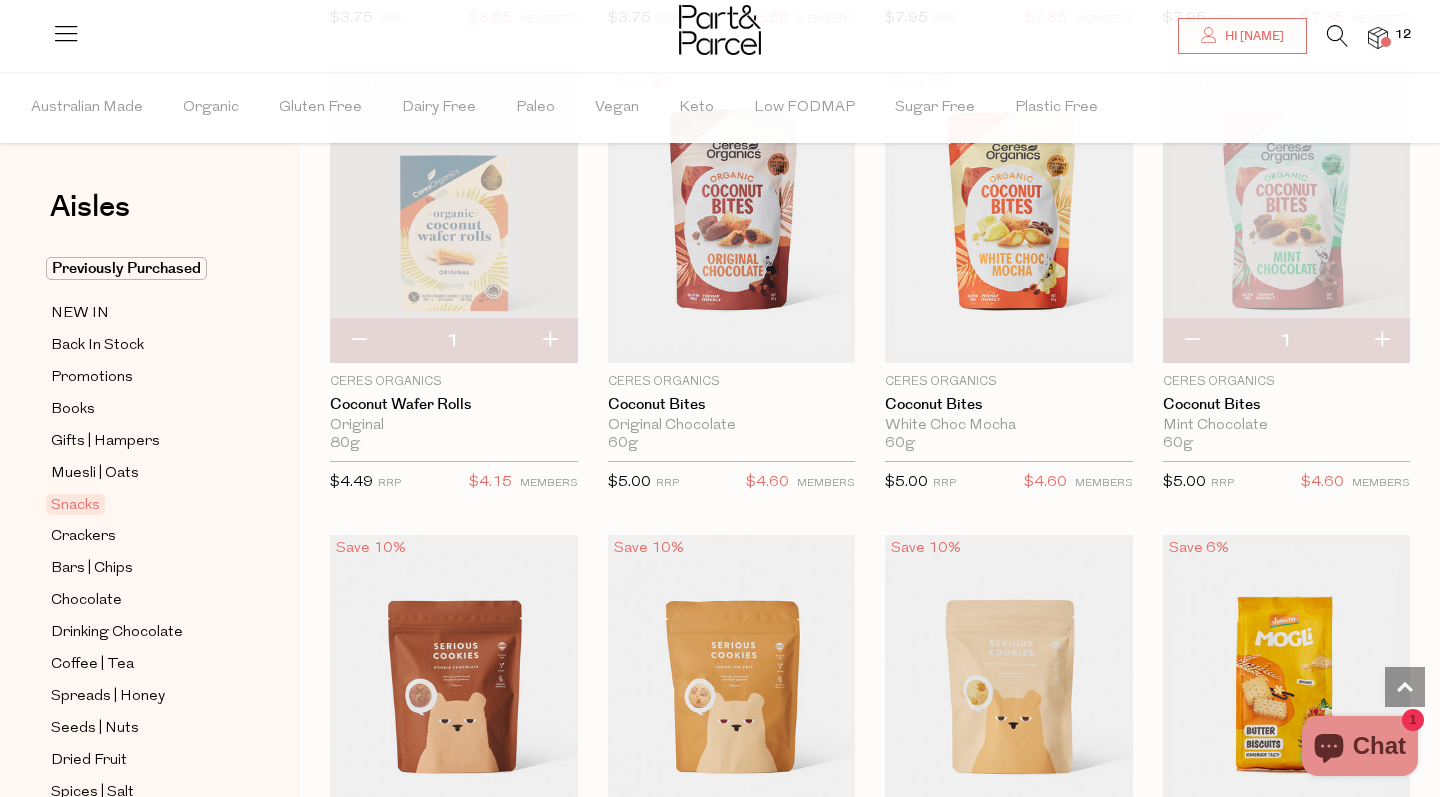 scroll, scrollTop: 3173, scrollLeft: 0, axis: vertical 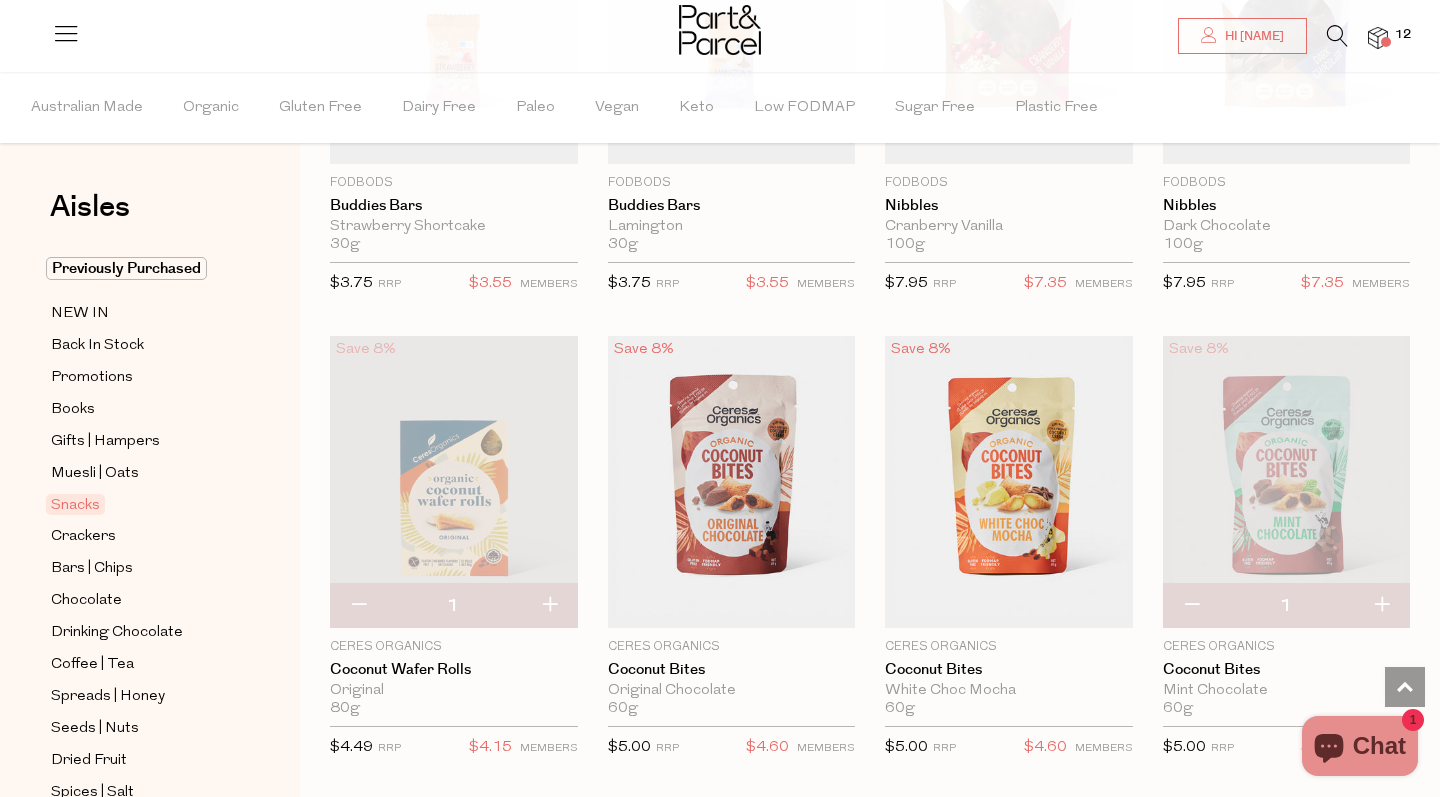 click at bounding box center [1337, 36] 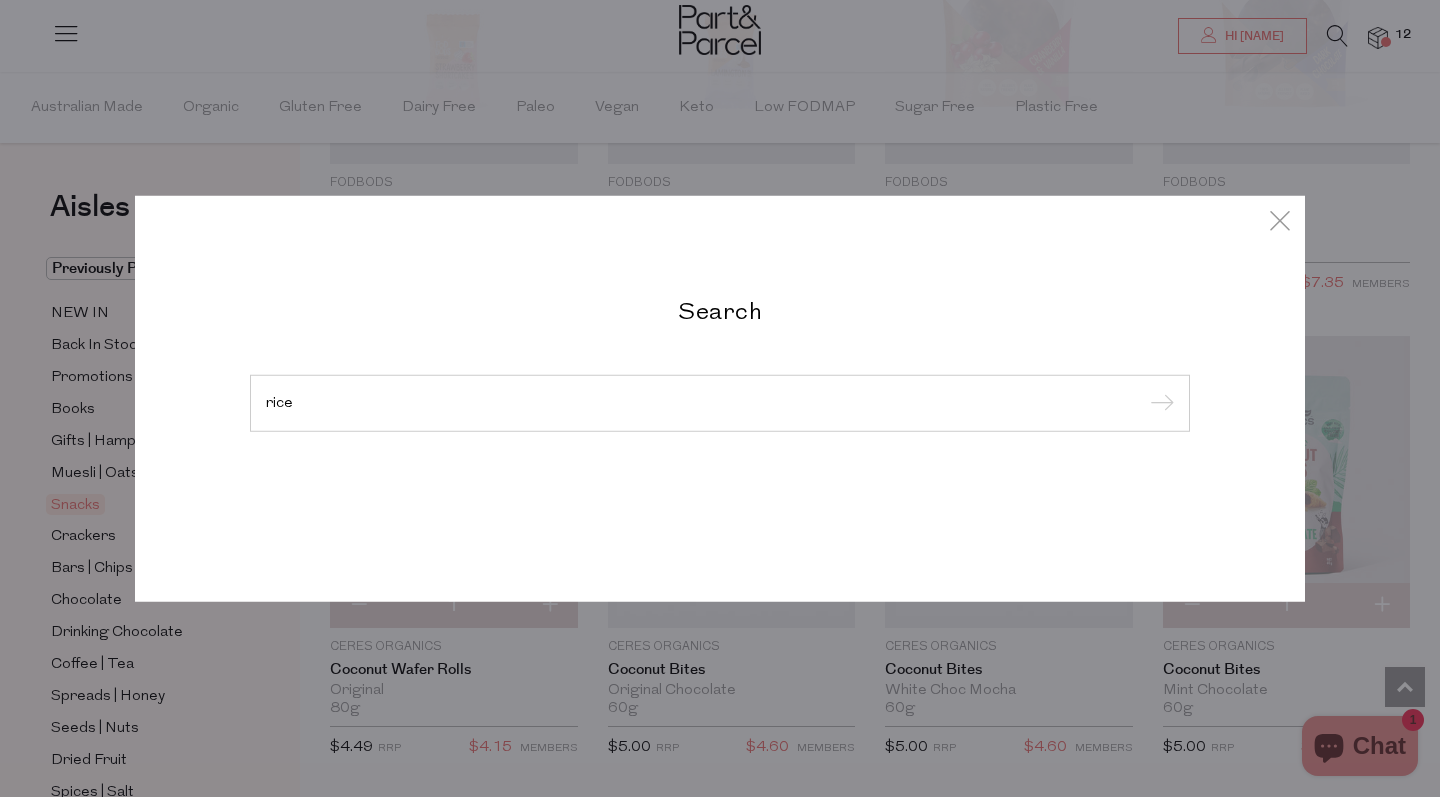 type on "rice" 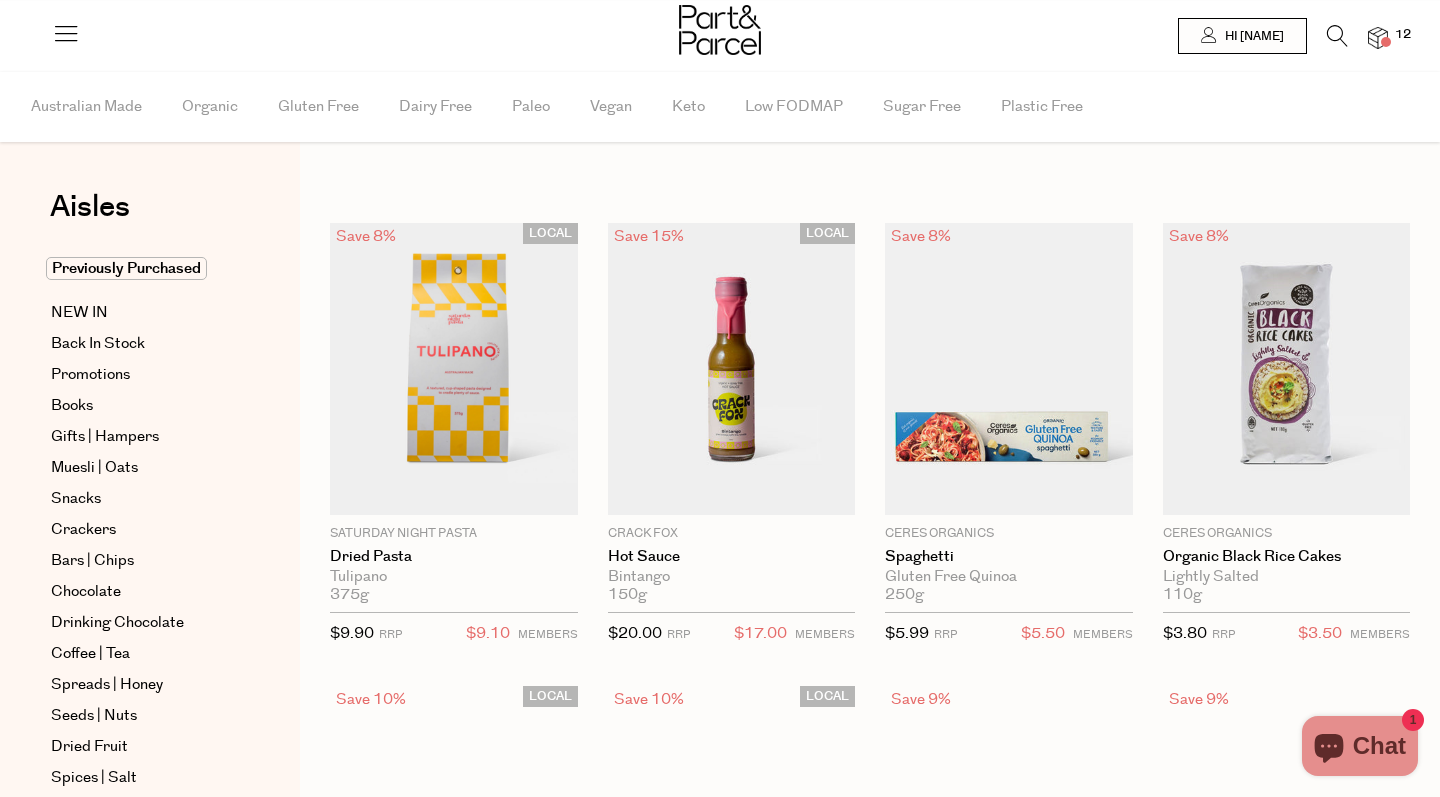 scroll, scrollTop: 0, scrollLeft: 0, axis: both 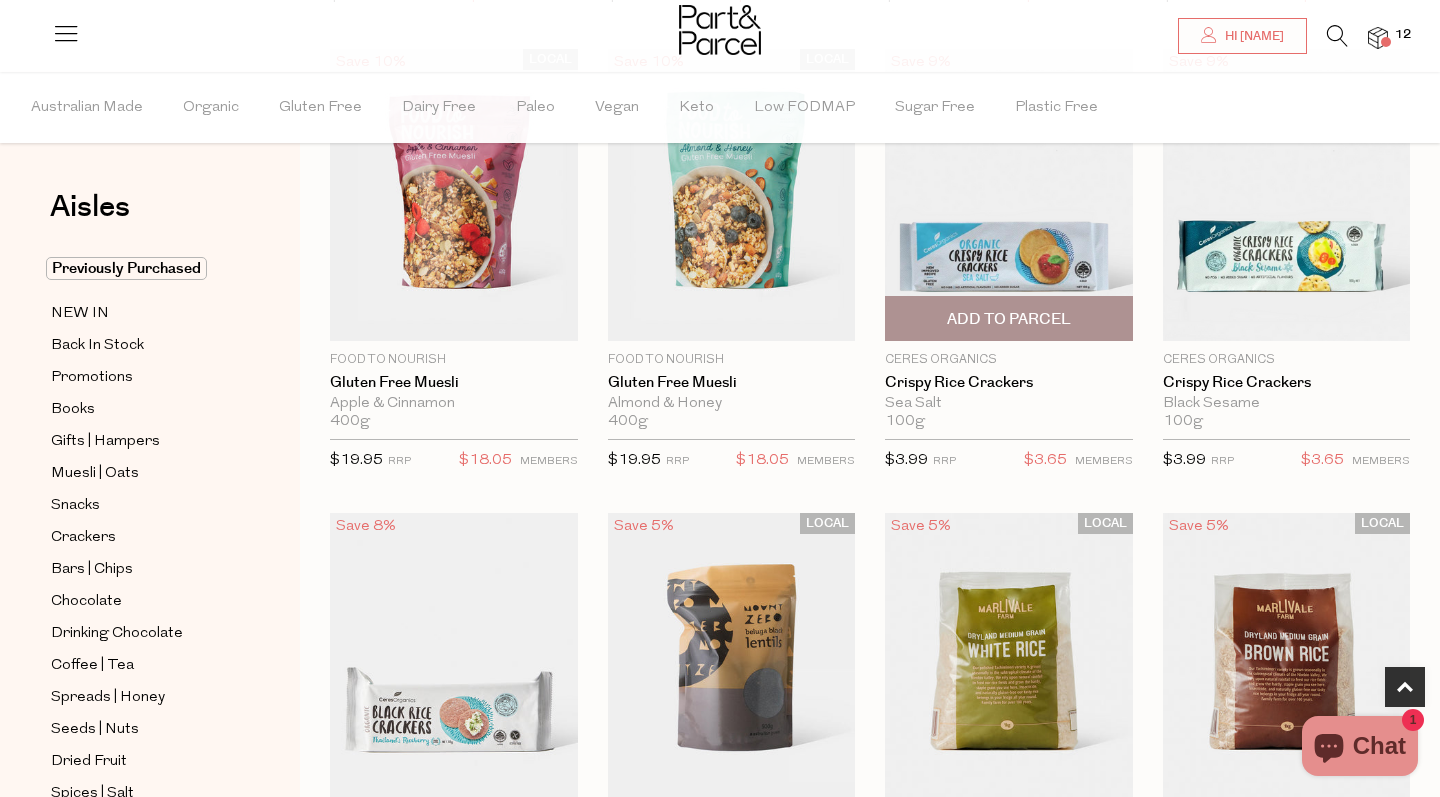 click on "Add To Parcel" at bounding box center (1009, 319) 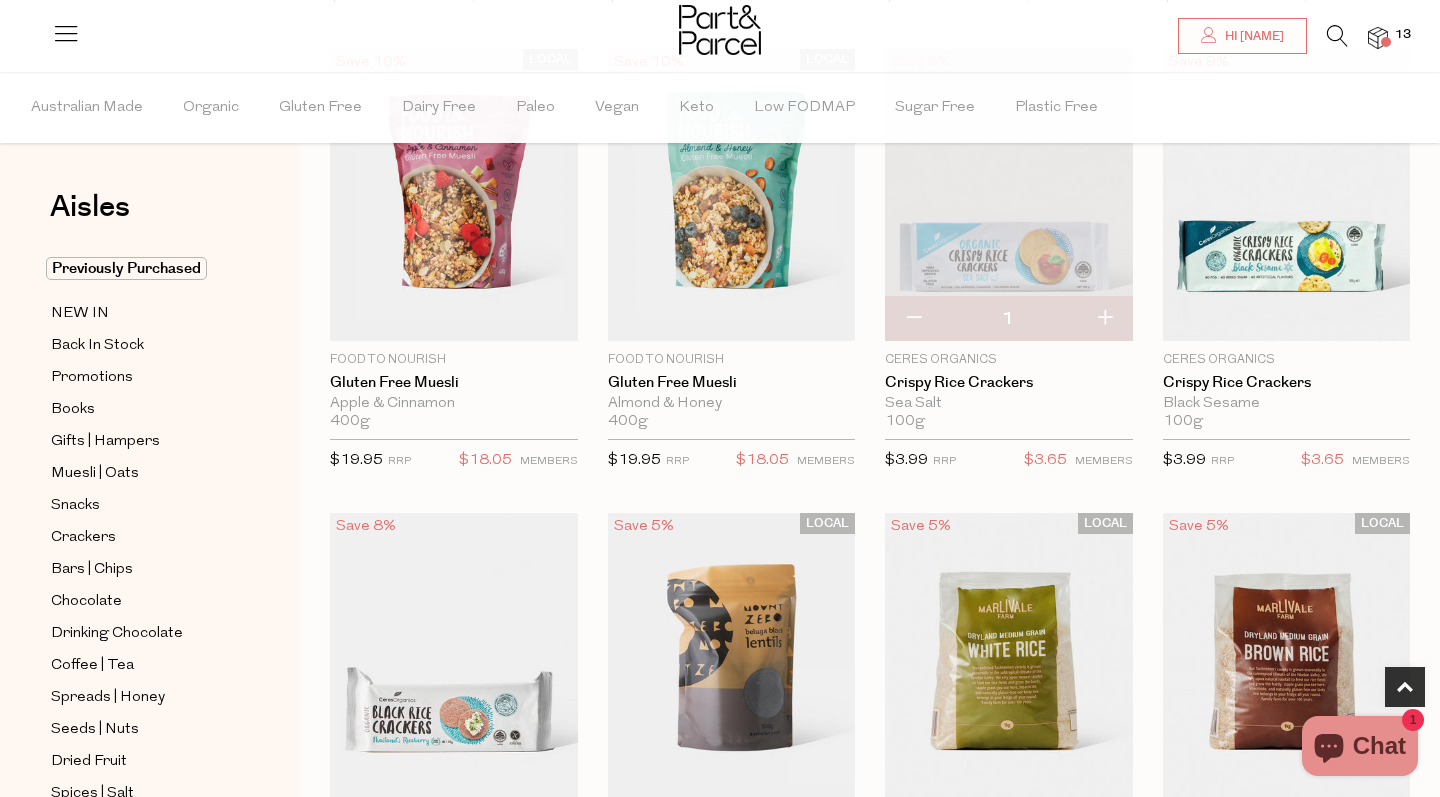 click at bounding box center (1104, 319) 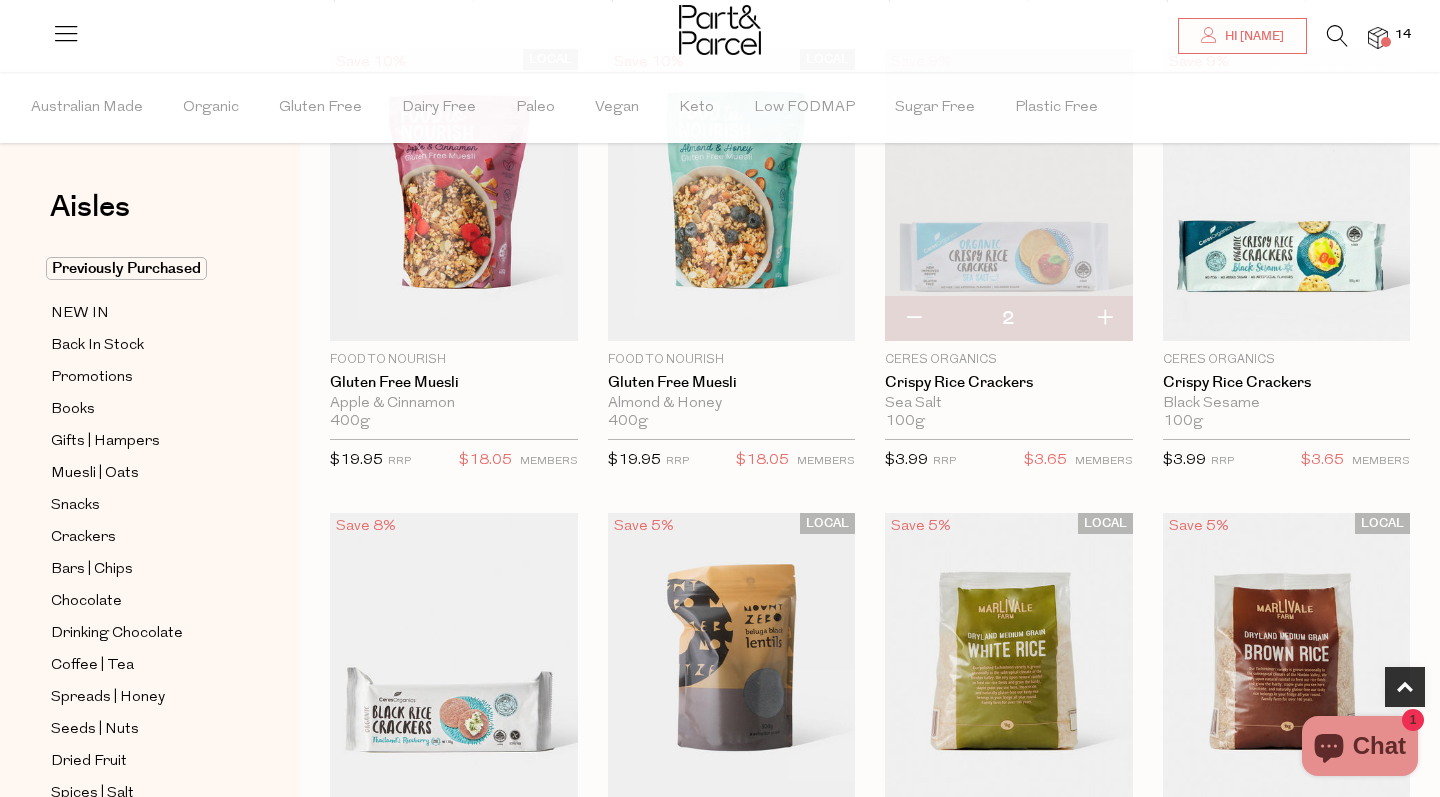click at bounding box center [1104, 319] 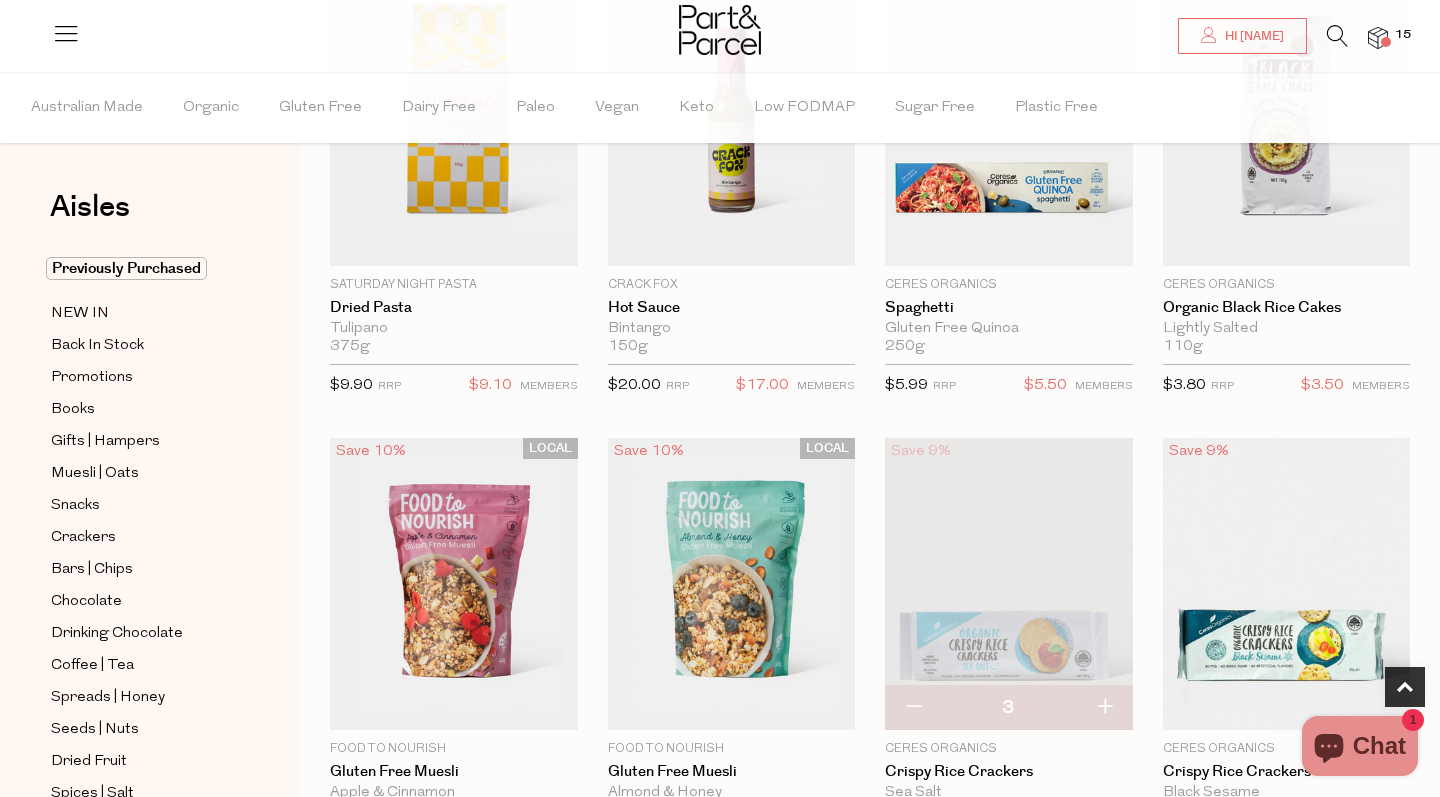 scroll, scrollTop: 383, scrollLeft: 0, axis: vertical 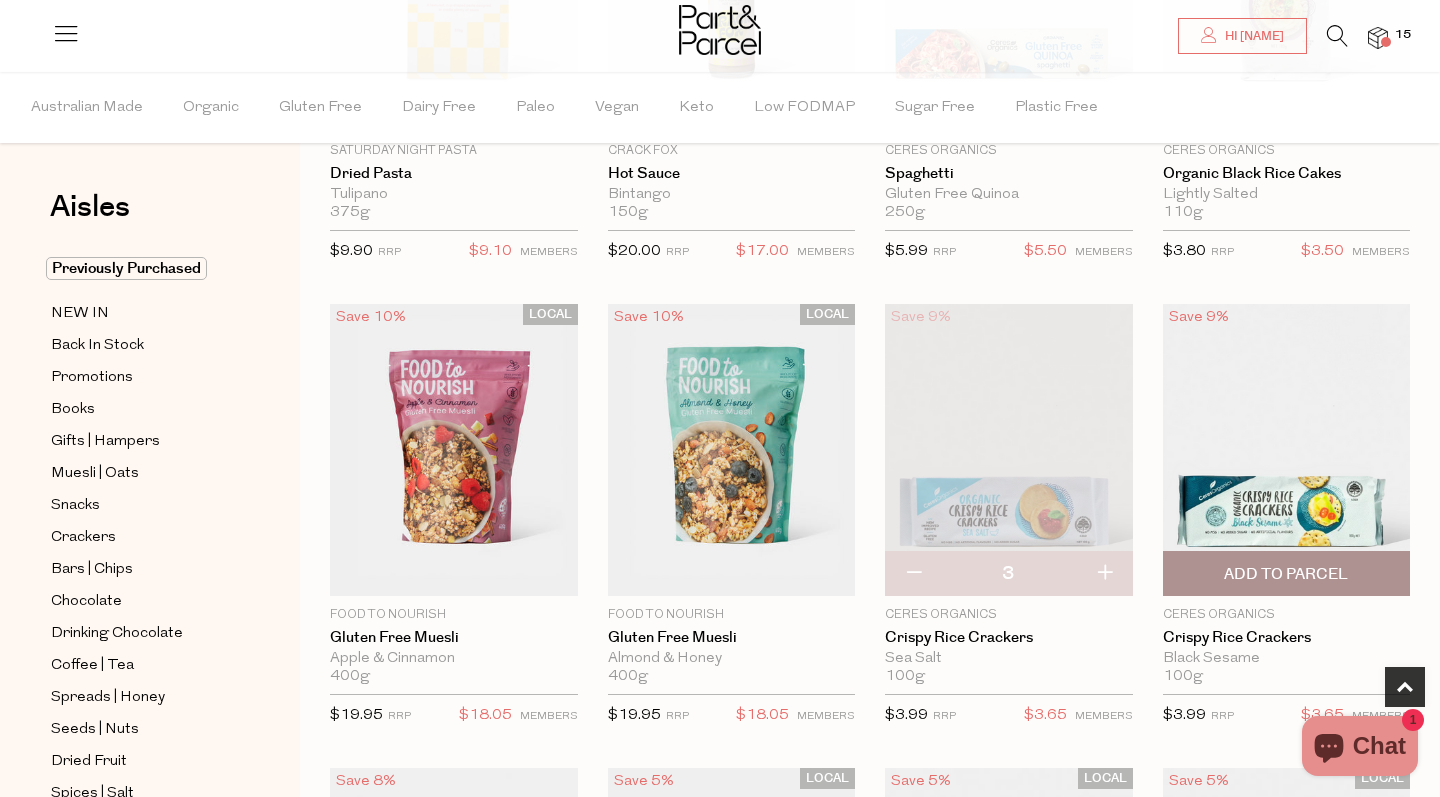 click on "Add To Parcel" at bounding box center [1286, 574] 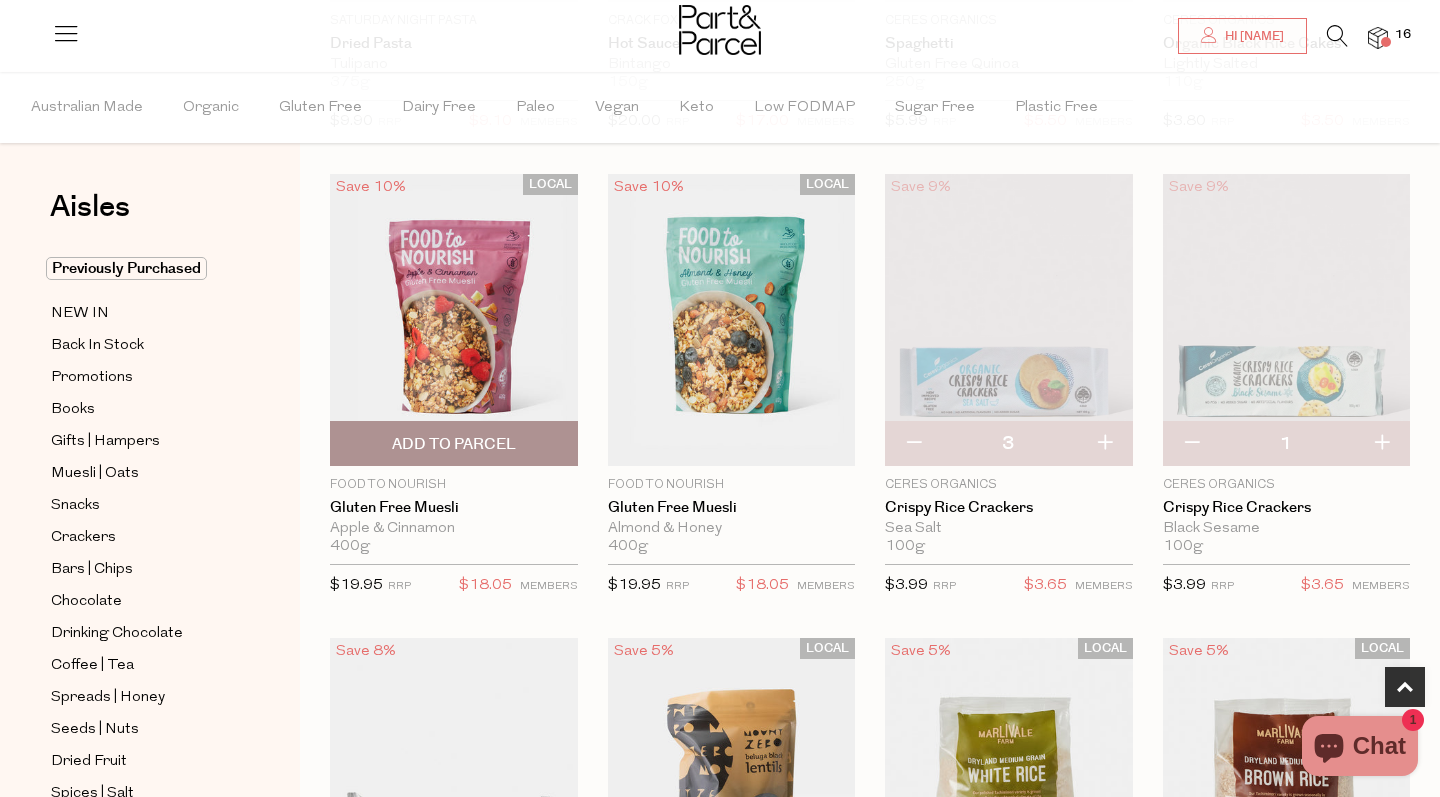 scroll, scrollTop: 557, scrollLeft: 0, axis: vertical 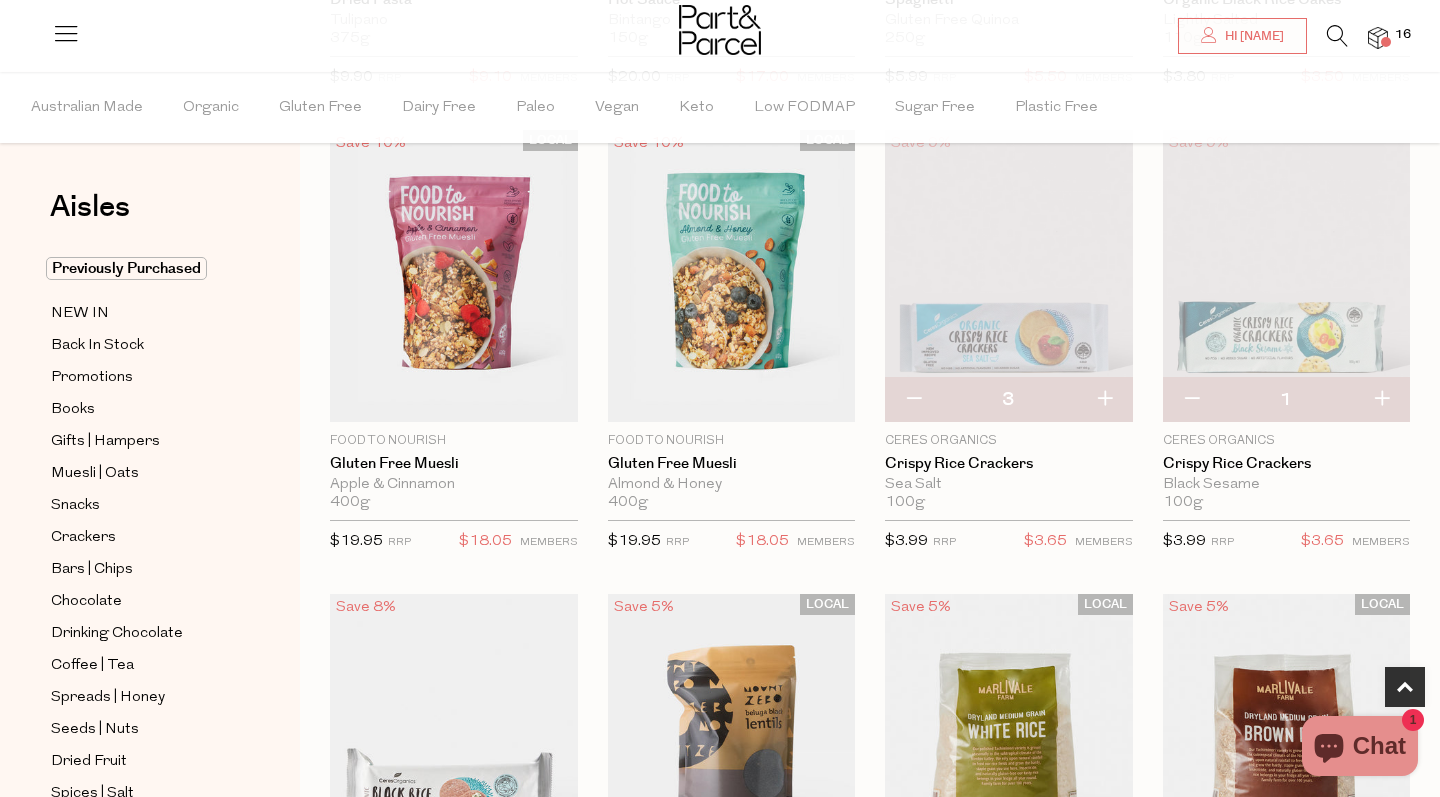 click at bounding box center (1337, 36) 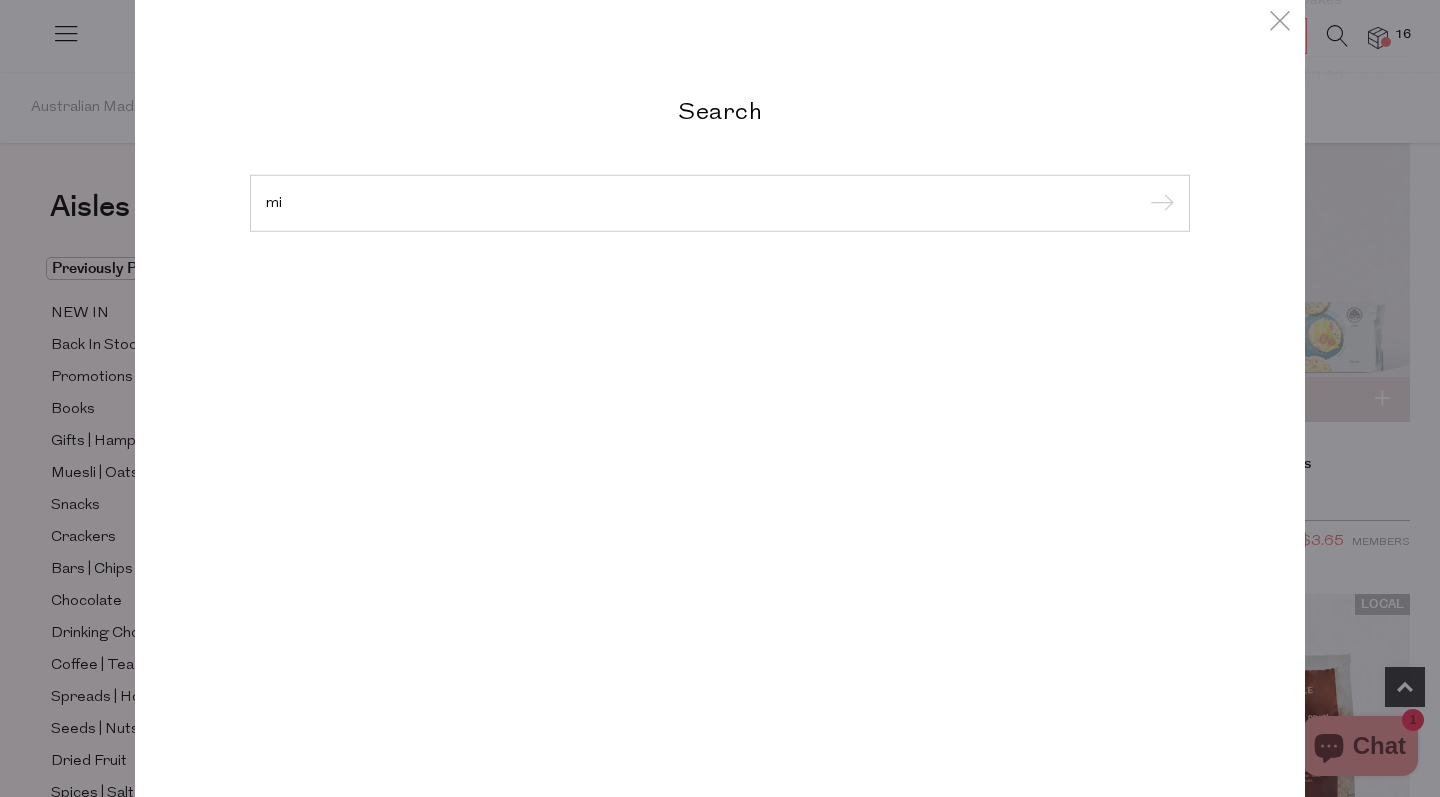type on "m" 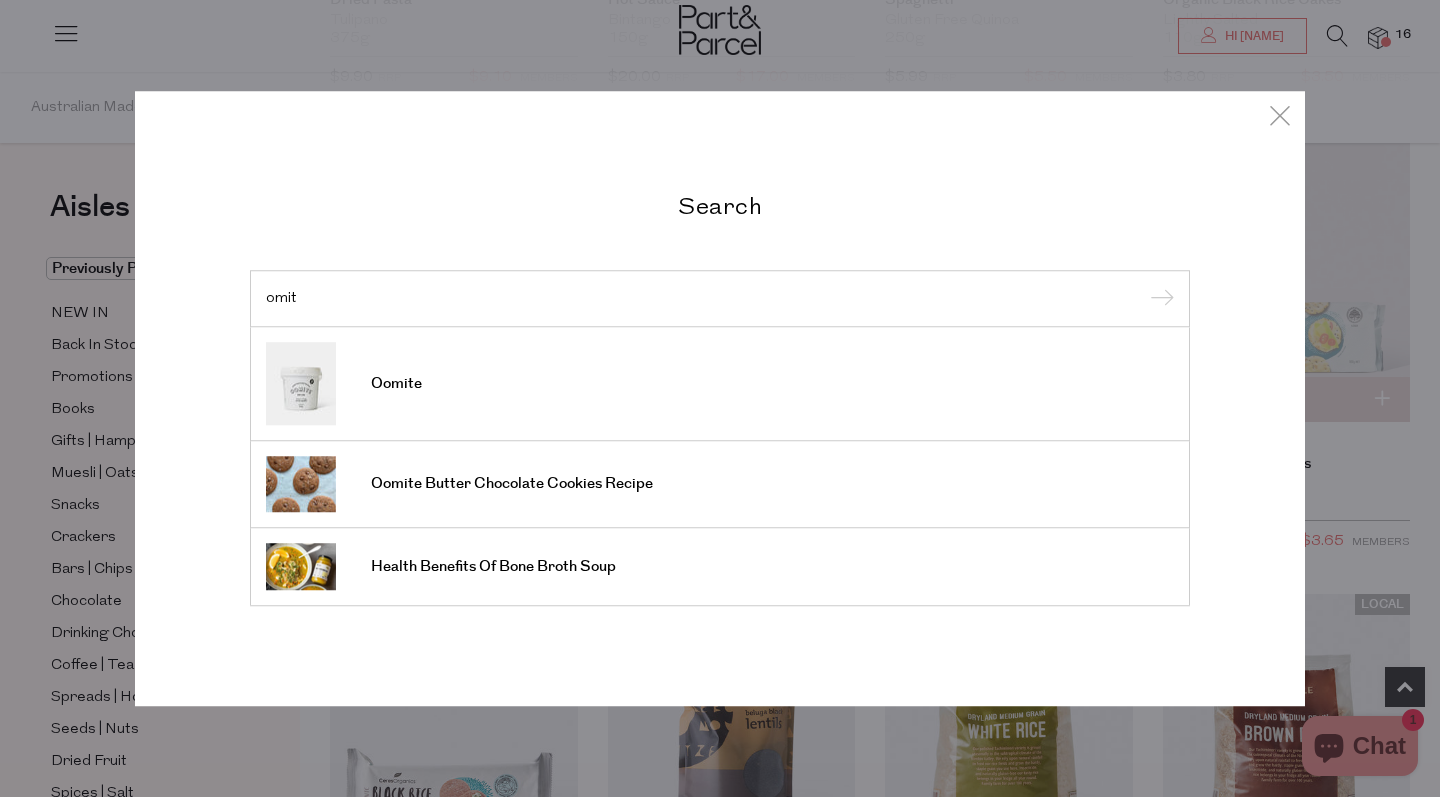type on "omit" 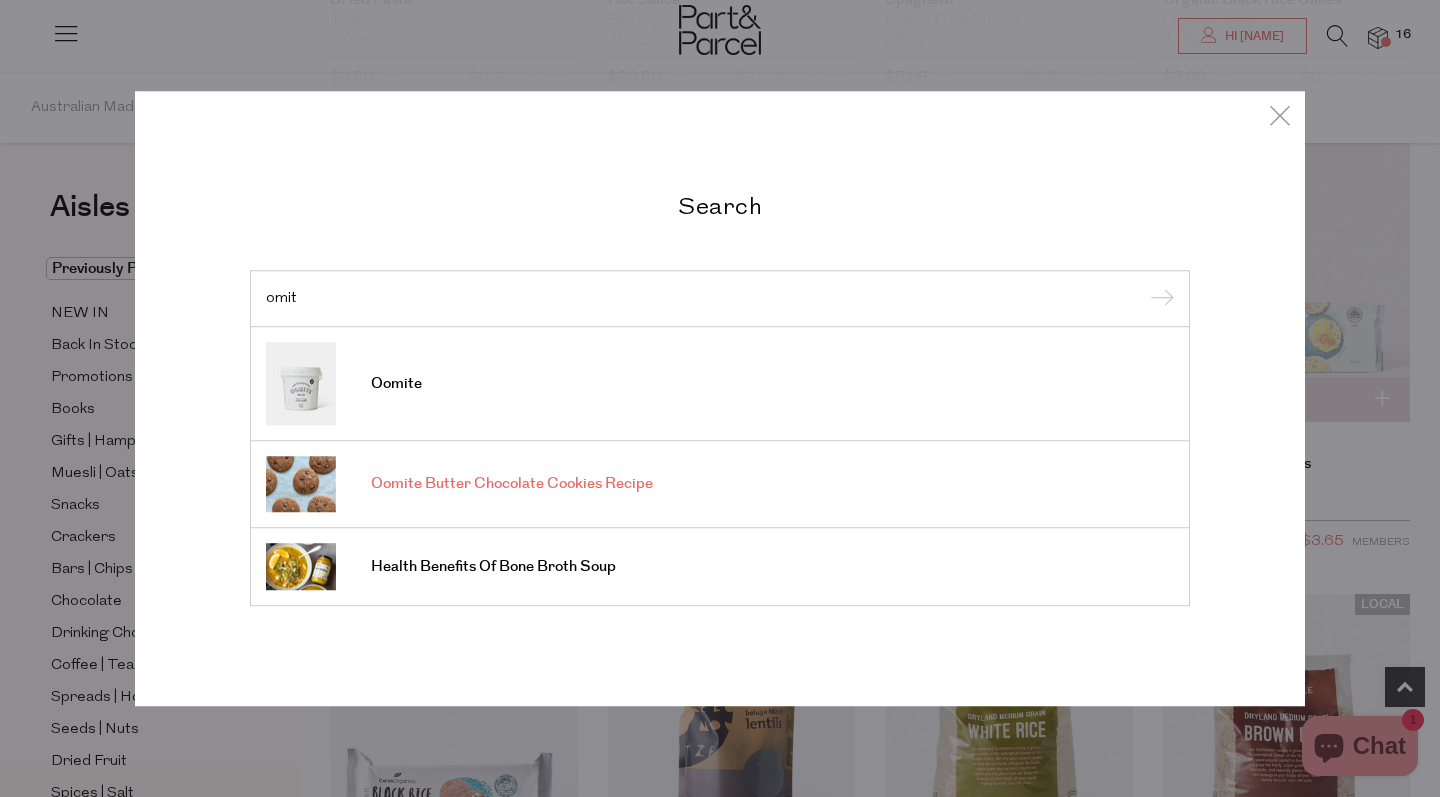 drag, startPoint x: 1334, startPoint y: 40, endPoint x: 574, endPoint y: 483, distance: 879.6869 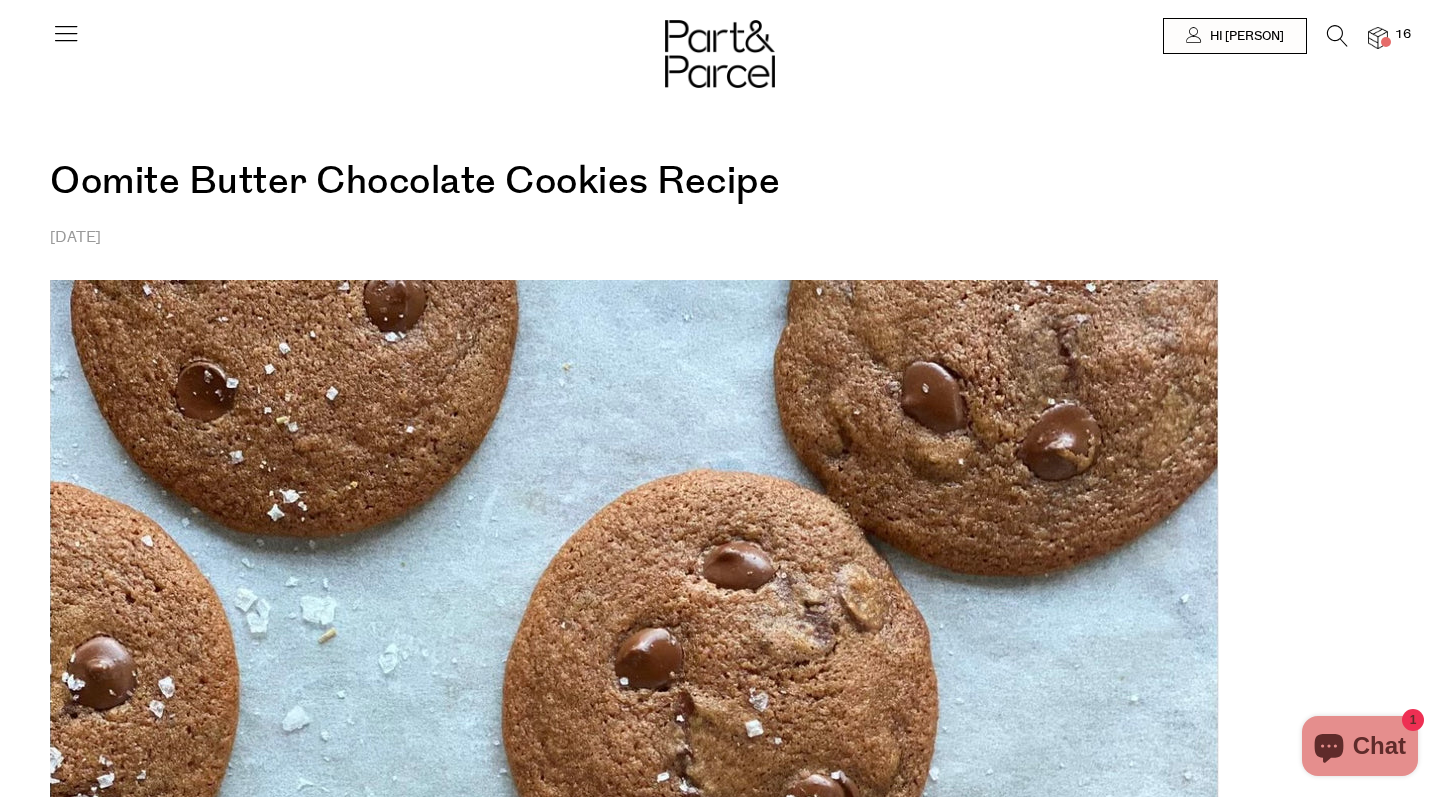 scroll, scrollTop: 0, scrollLeft: 0, axis: both 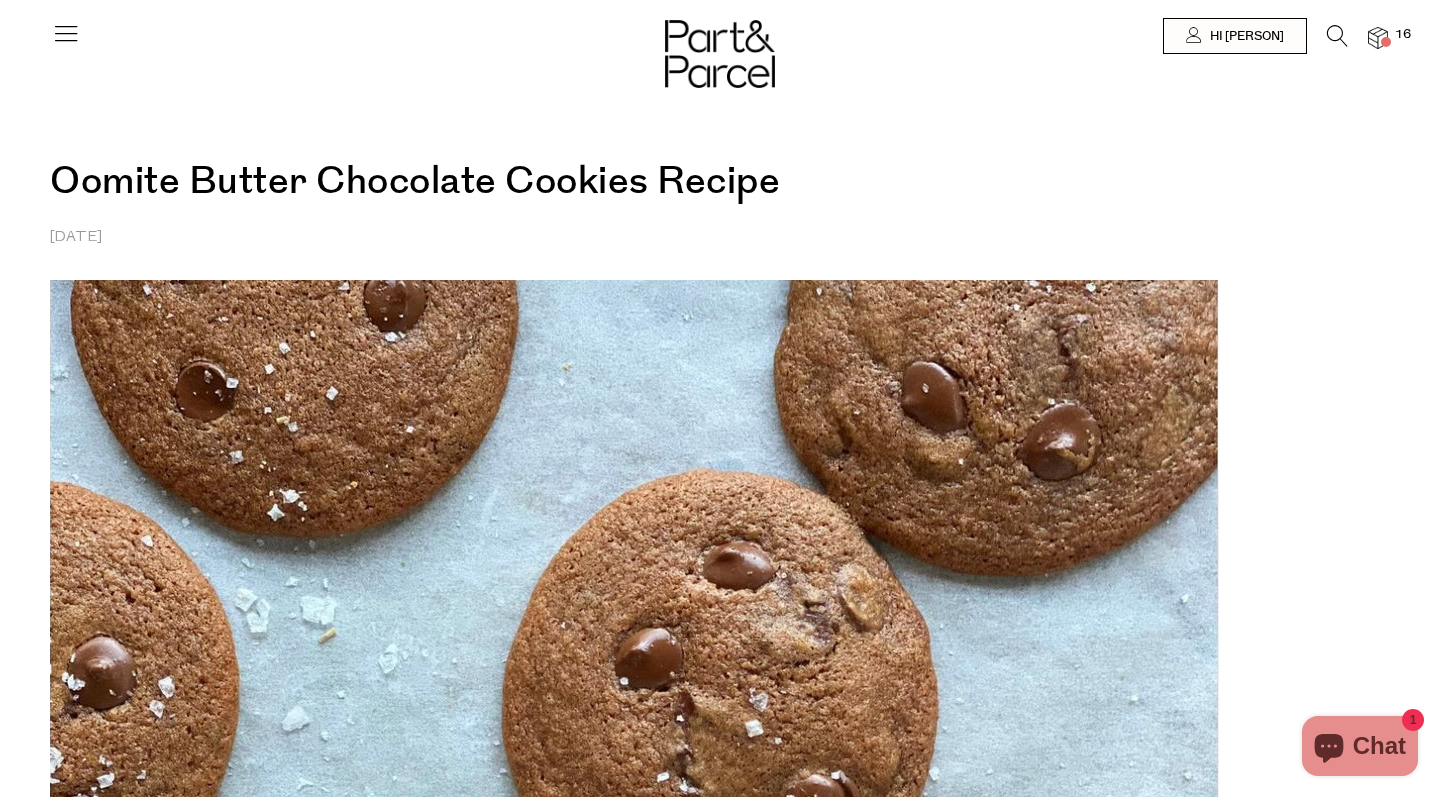 click at bounding box center (1378, 38) 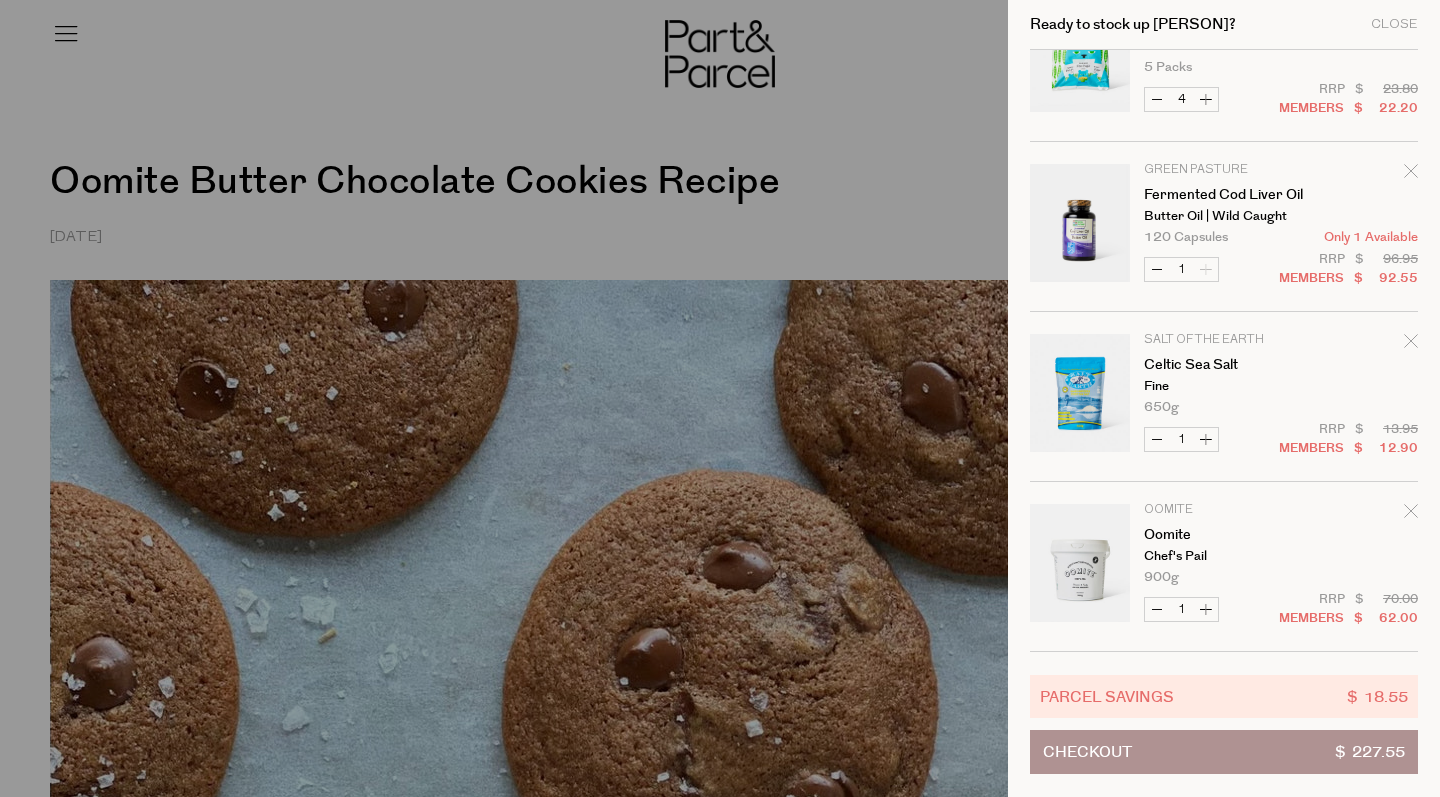 scroll, scrollTop: 1268, scrollLeft: 0, axis: vertical 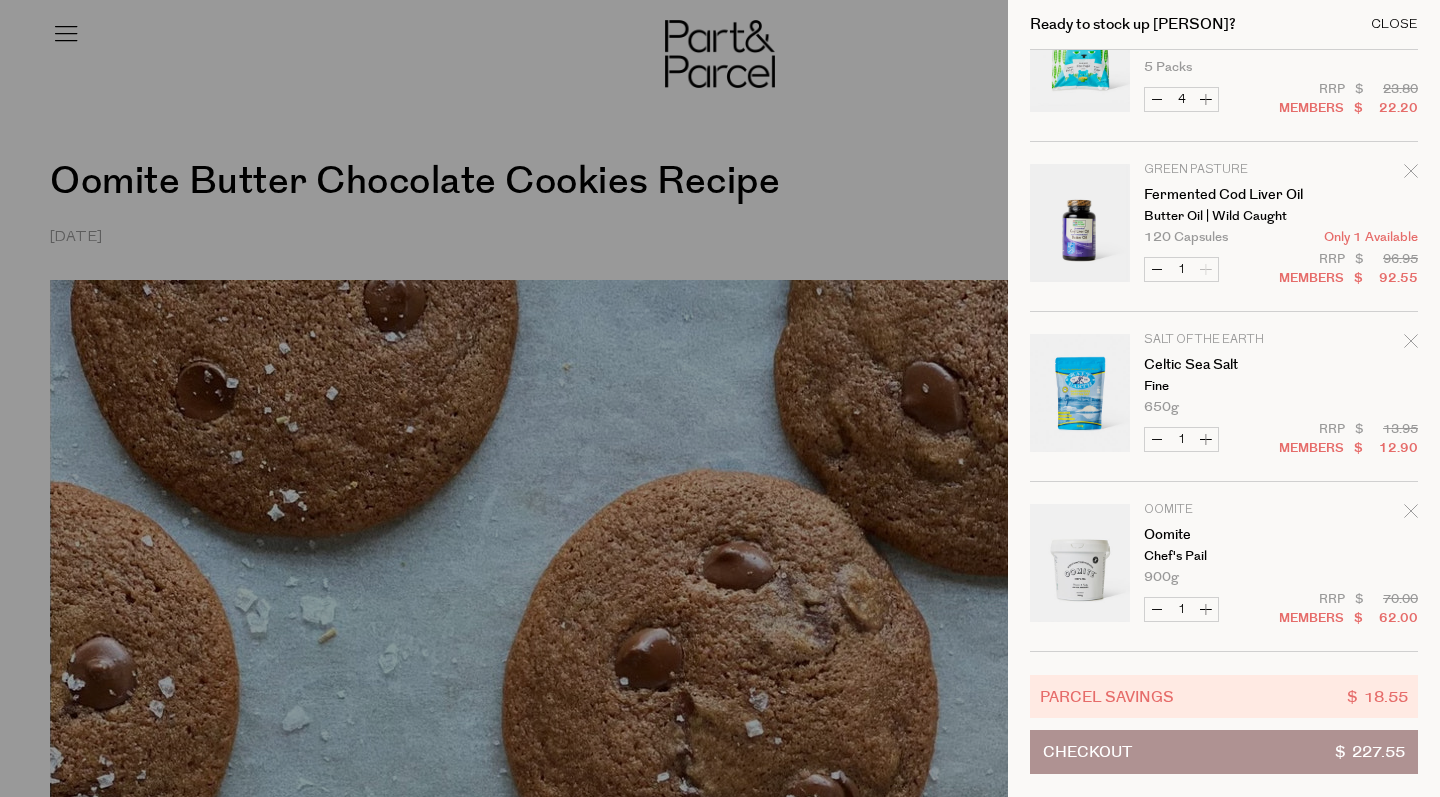 click on "Close" at bounding box center (1394, 24) 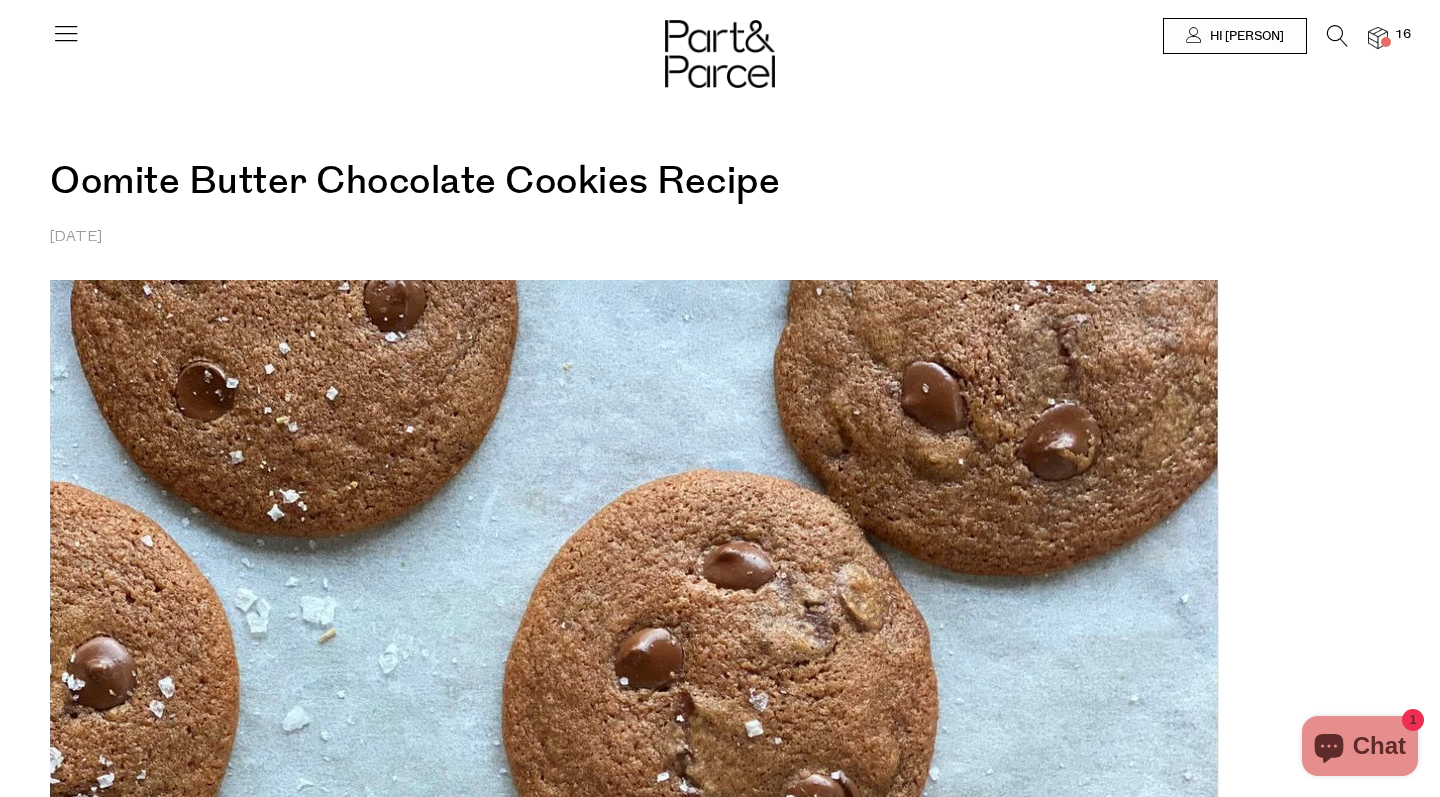 click at bounding box center [66, 33] 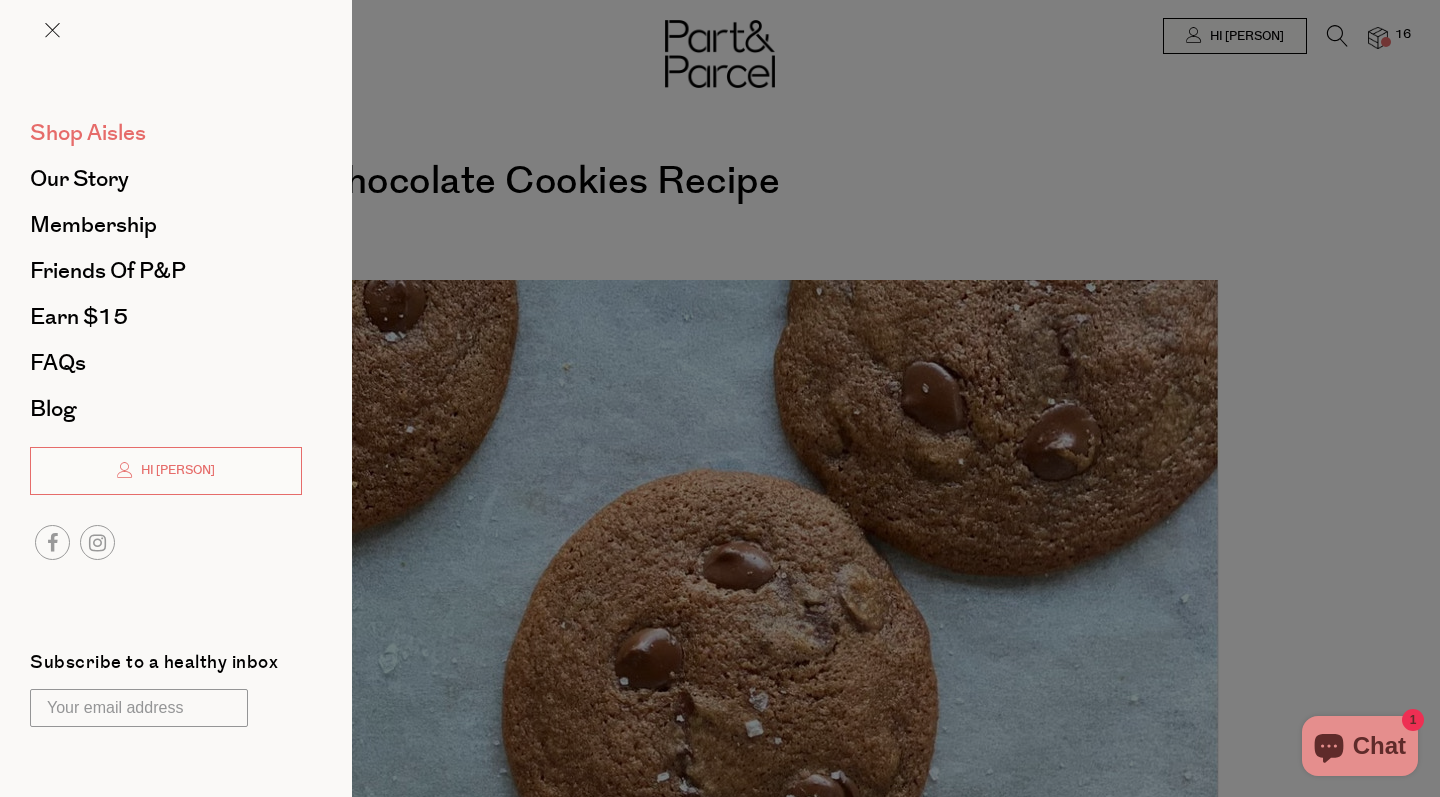 click on "Shop Aisles" at bounding box center (88, 133) 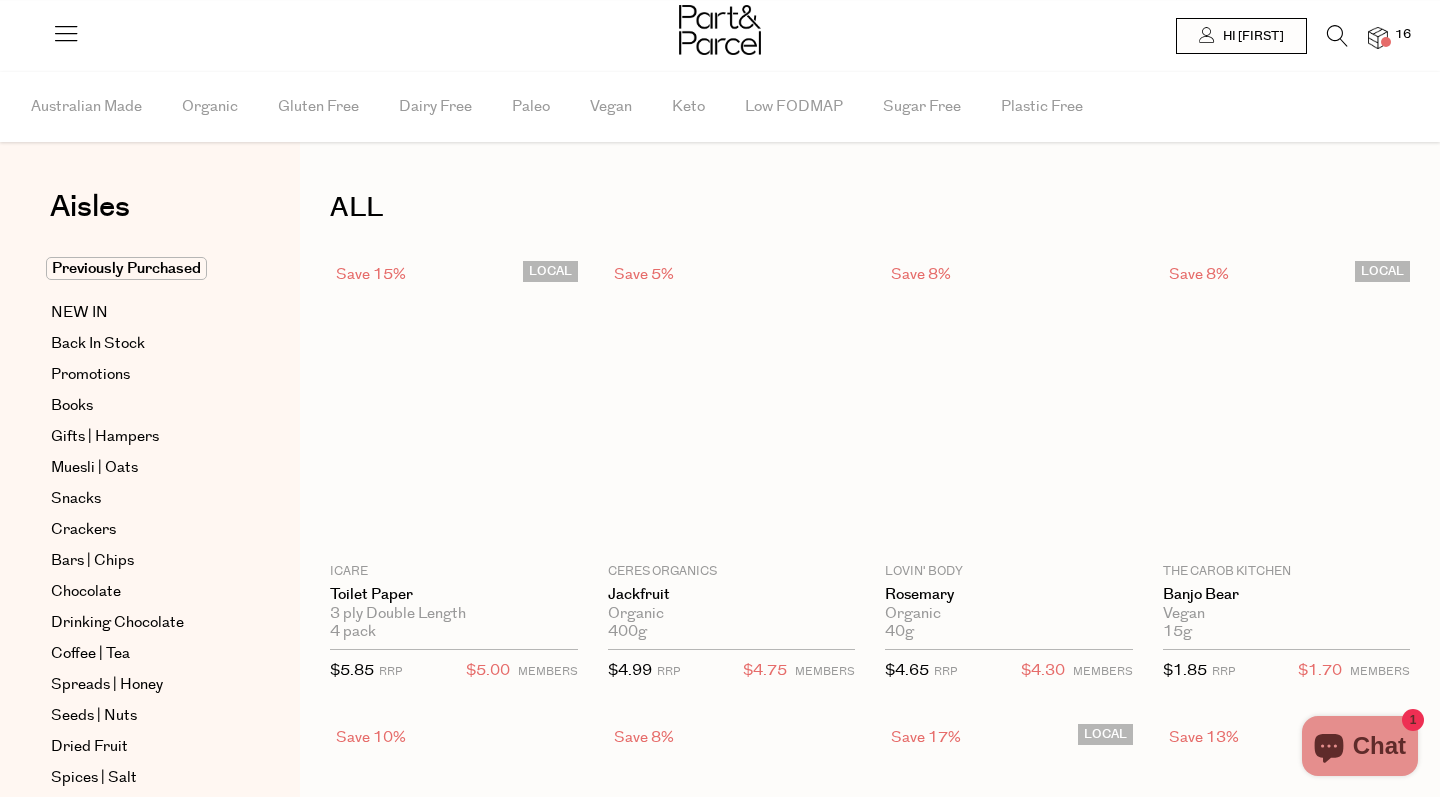 scroll, scrollTop: 0, scrollLeft: 0, axis: both 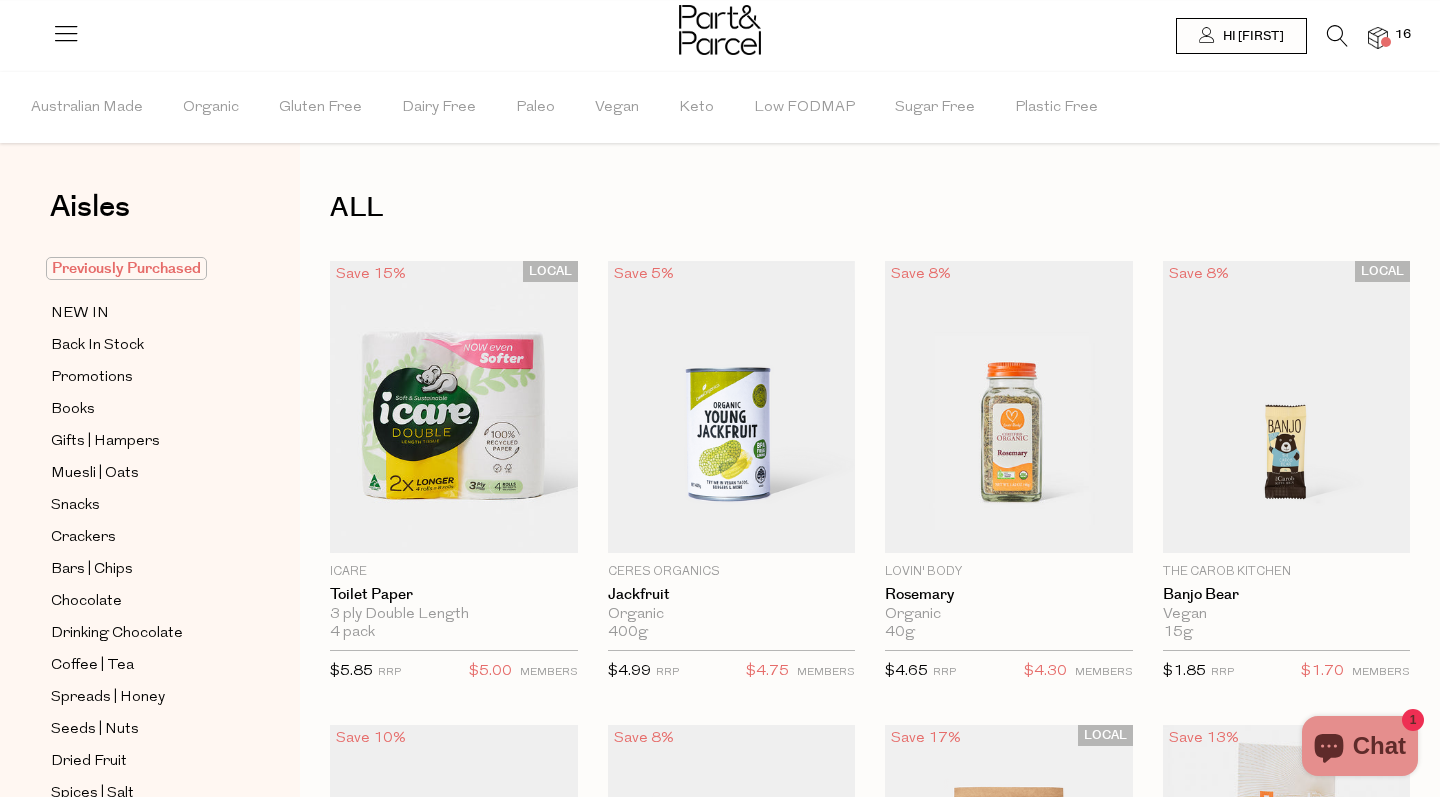 click on "Previously Purchased" at bounding box center (126, 268) 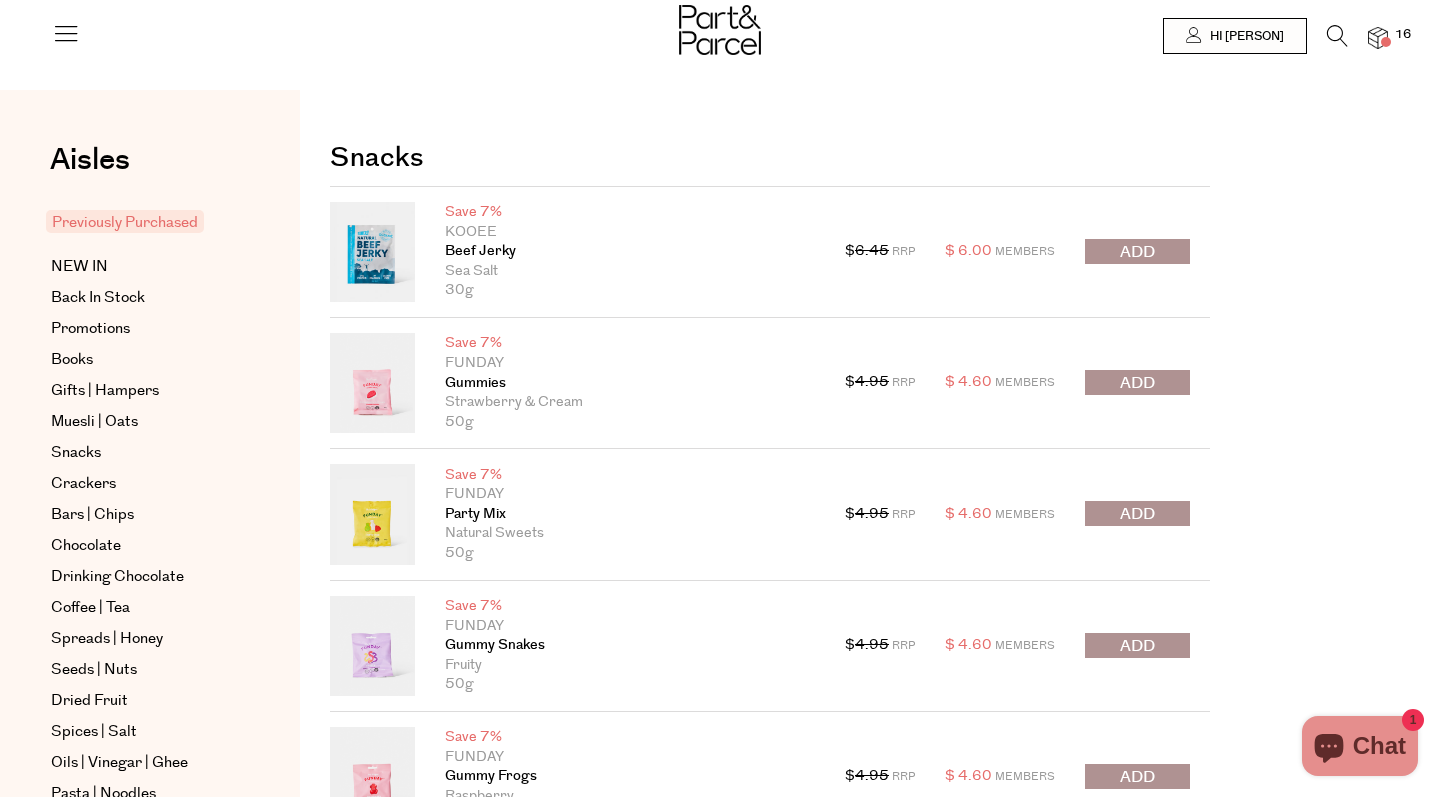 scroll, scrollTop: 0, scrollLeft: 0, axis: both 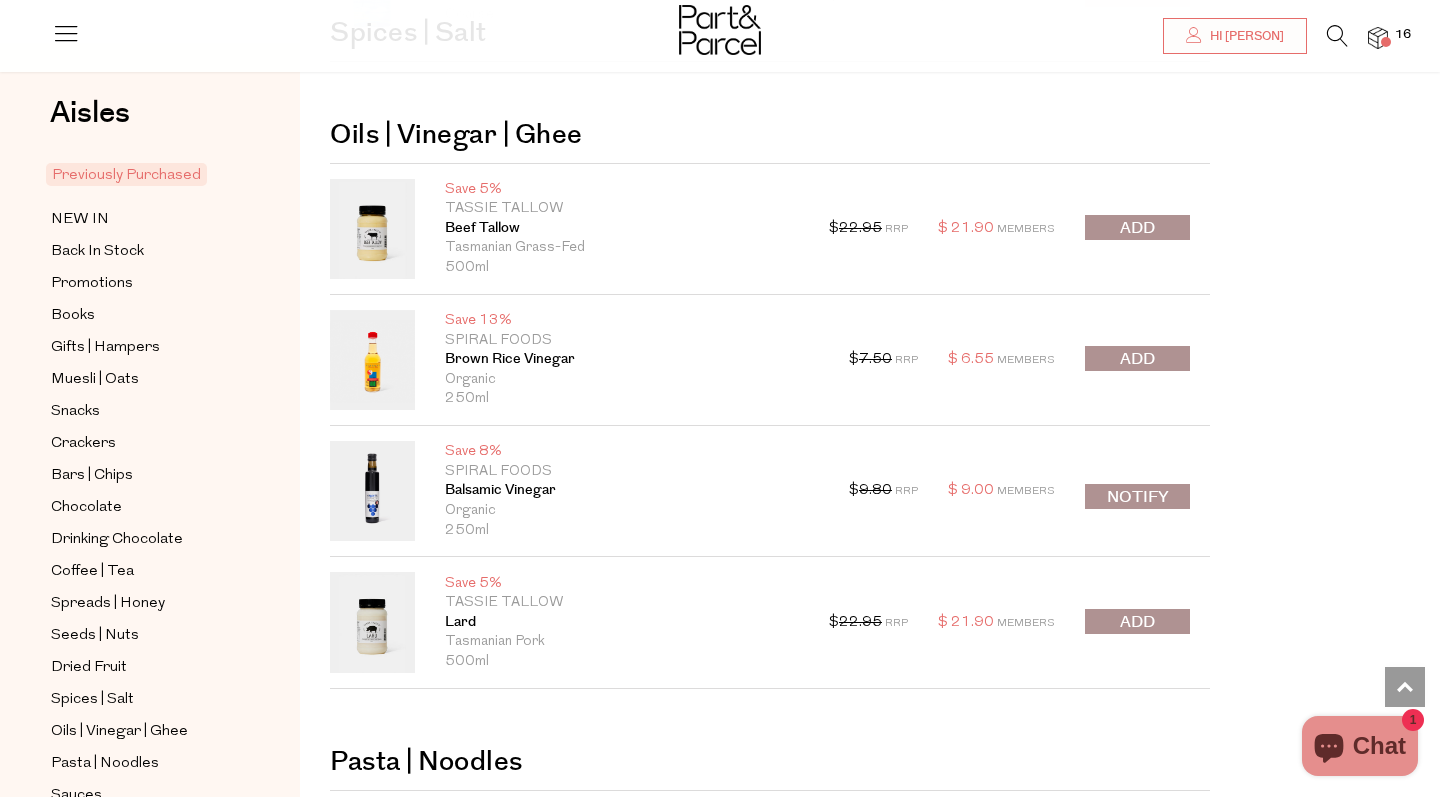 click at bounding box center (1137, 228) 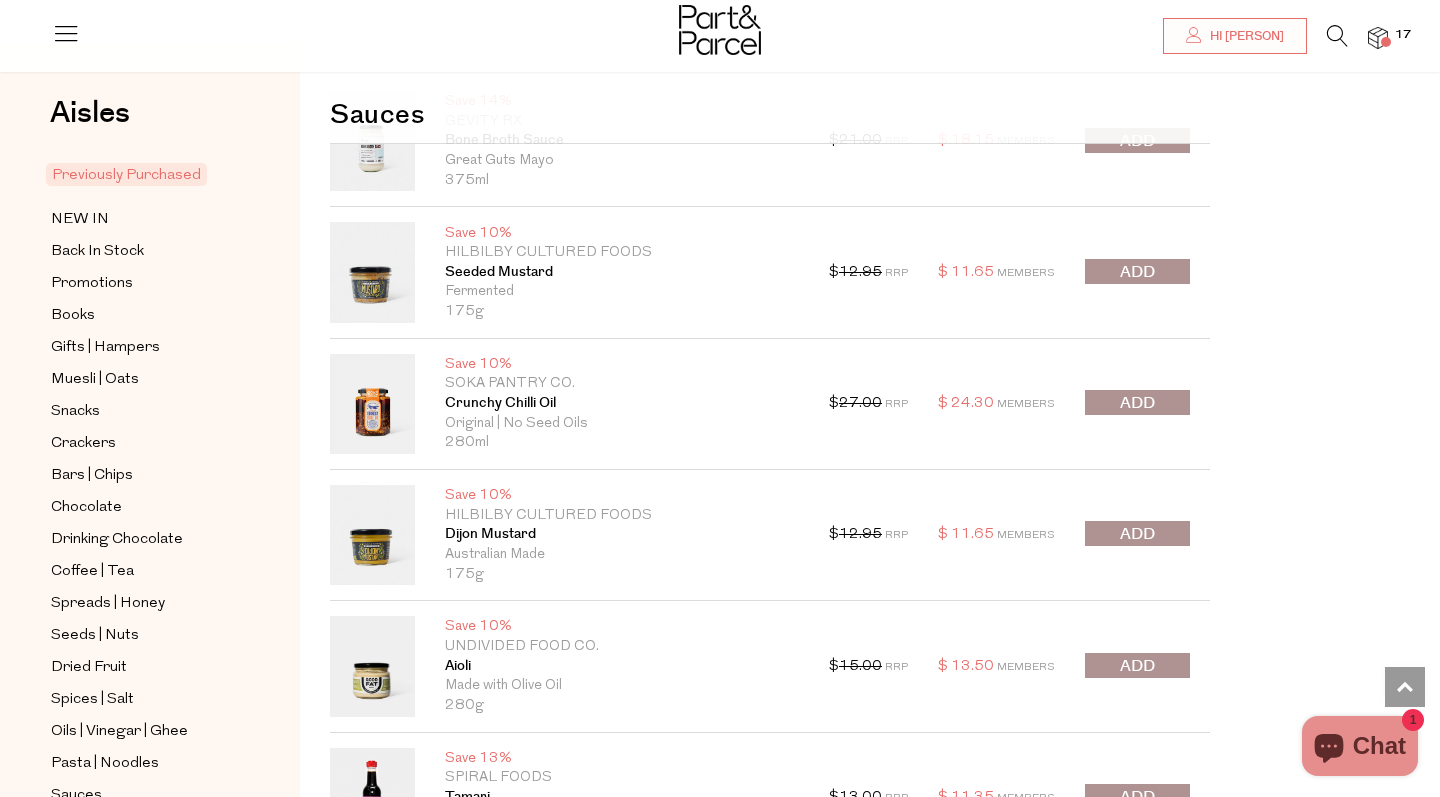 scroll, scrollTop: 5076, scrollLeft: 0, axis: vertical 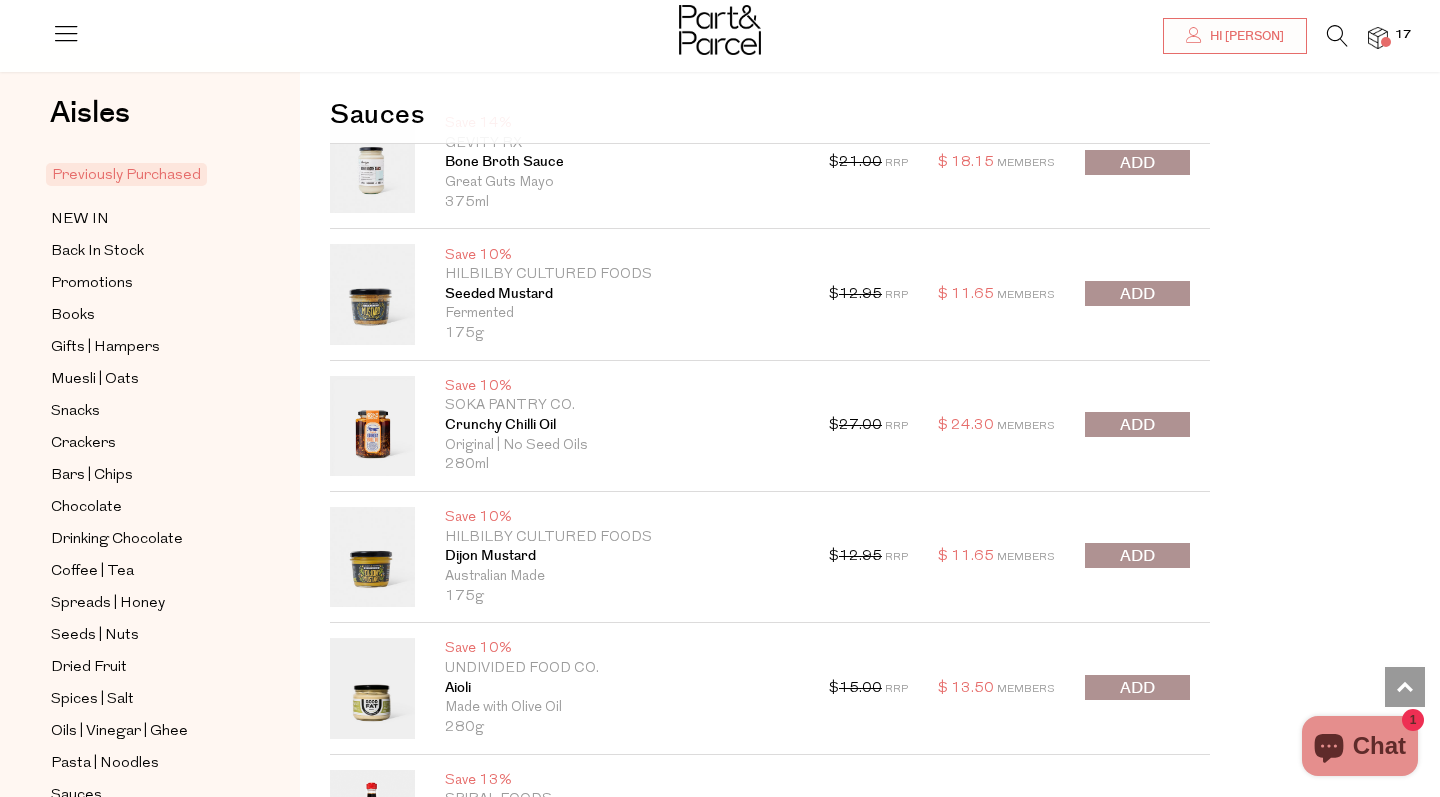 click at bounding box center (1137, 294) 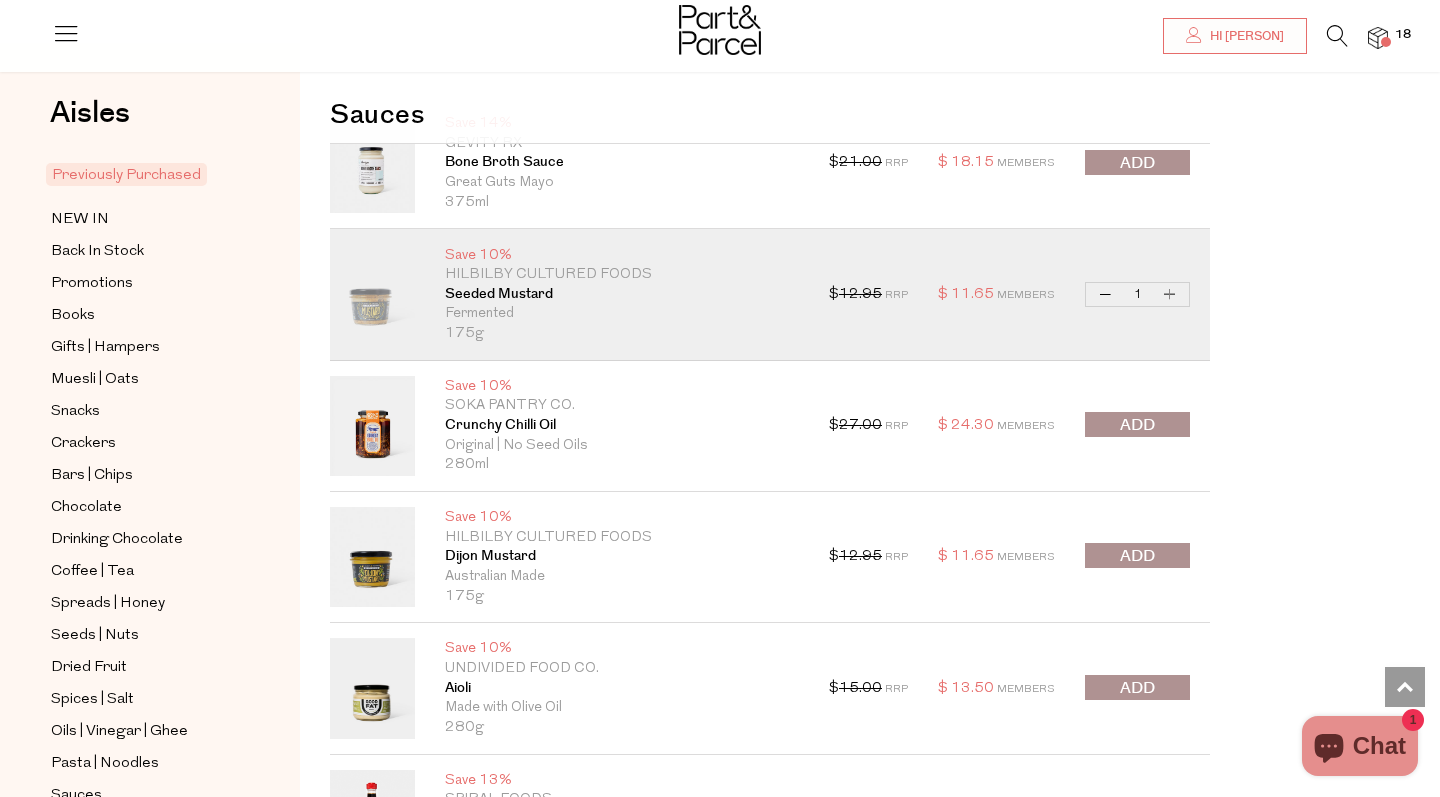 click at bounding box center [1137, 555] 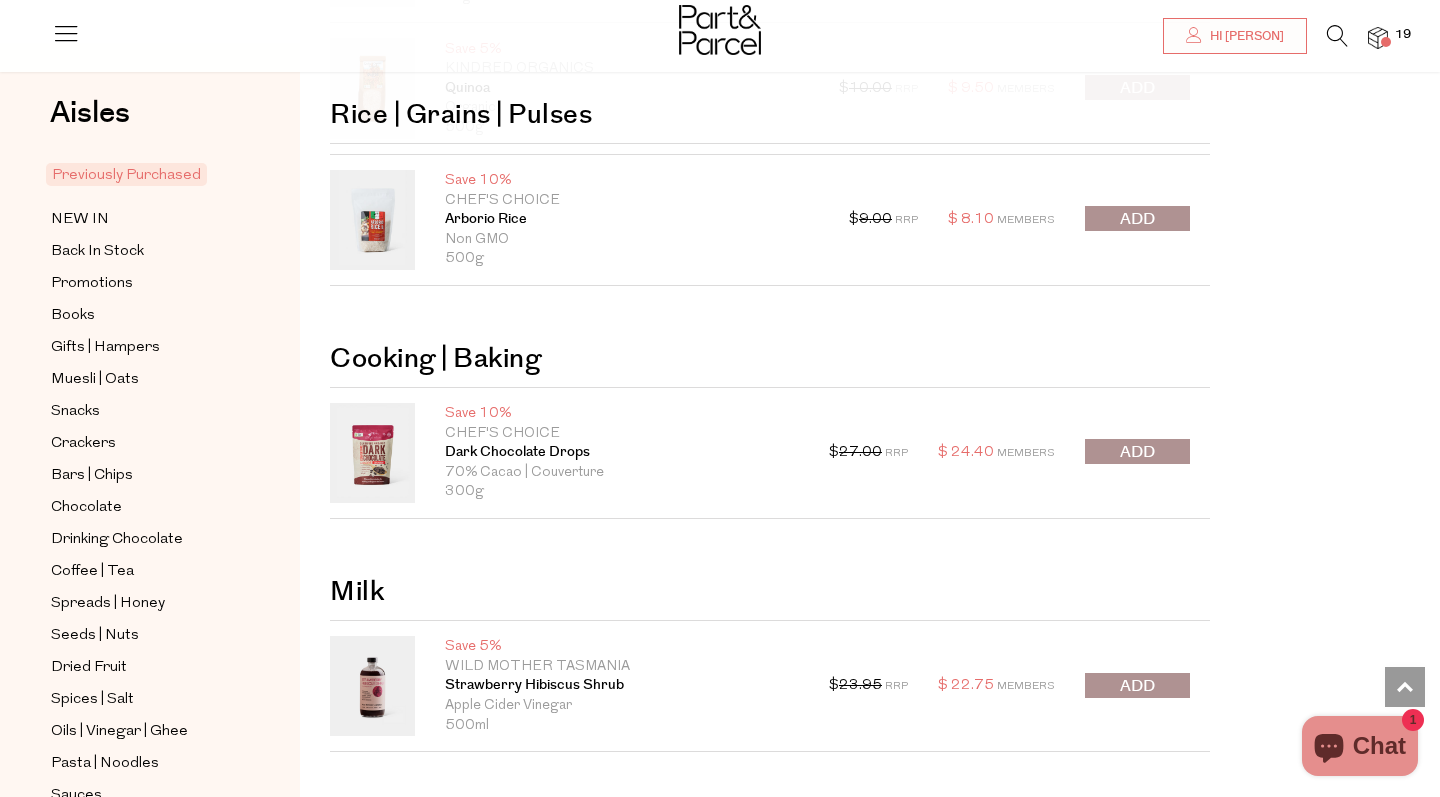 scroll, scrollTop: 6433, scrollLeft: 0, axis: vertical 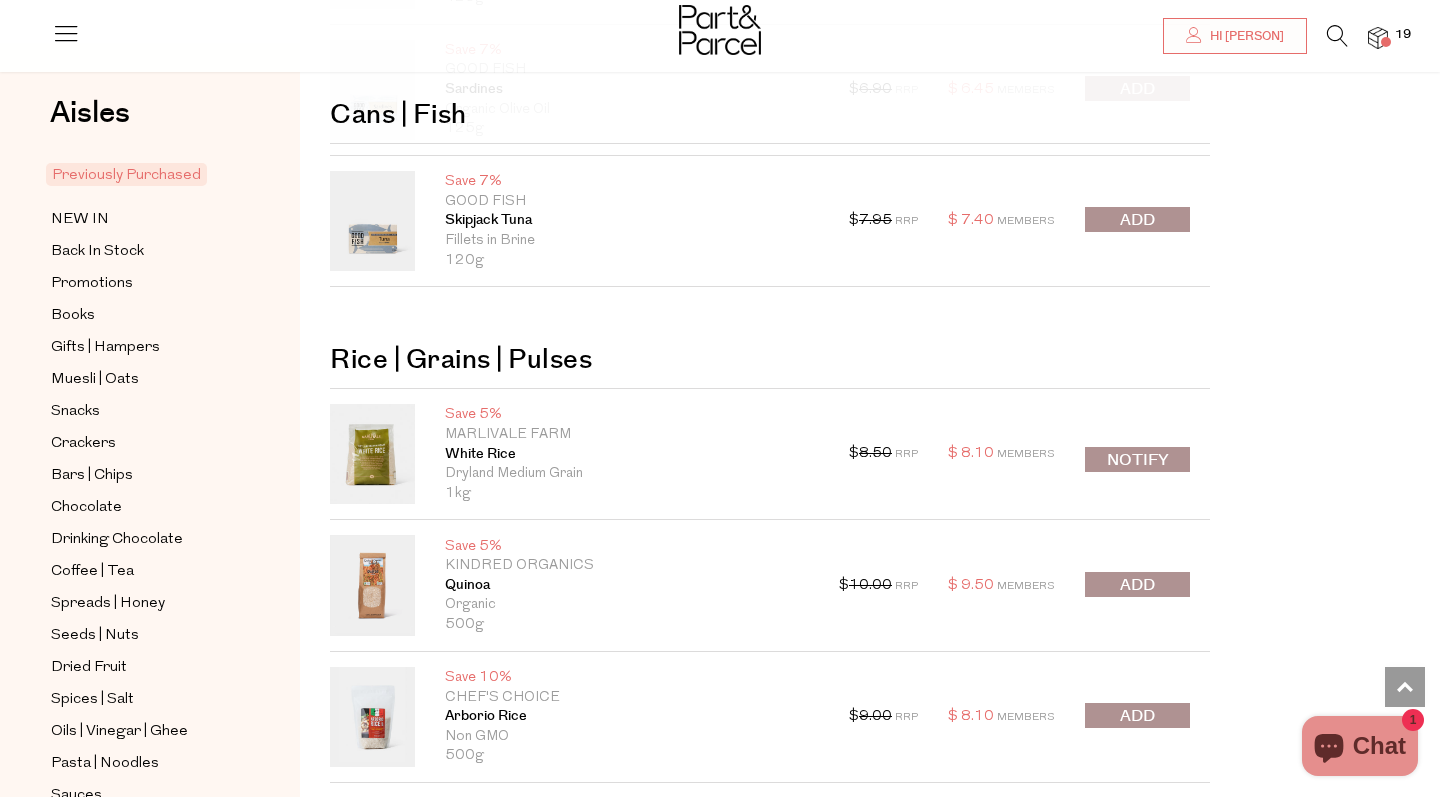 click at bounding box center (1378, 38) 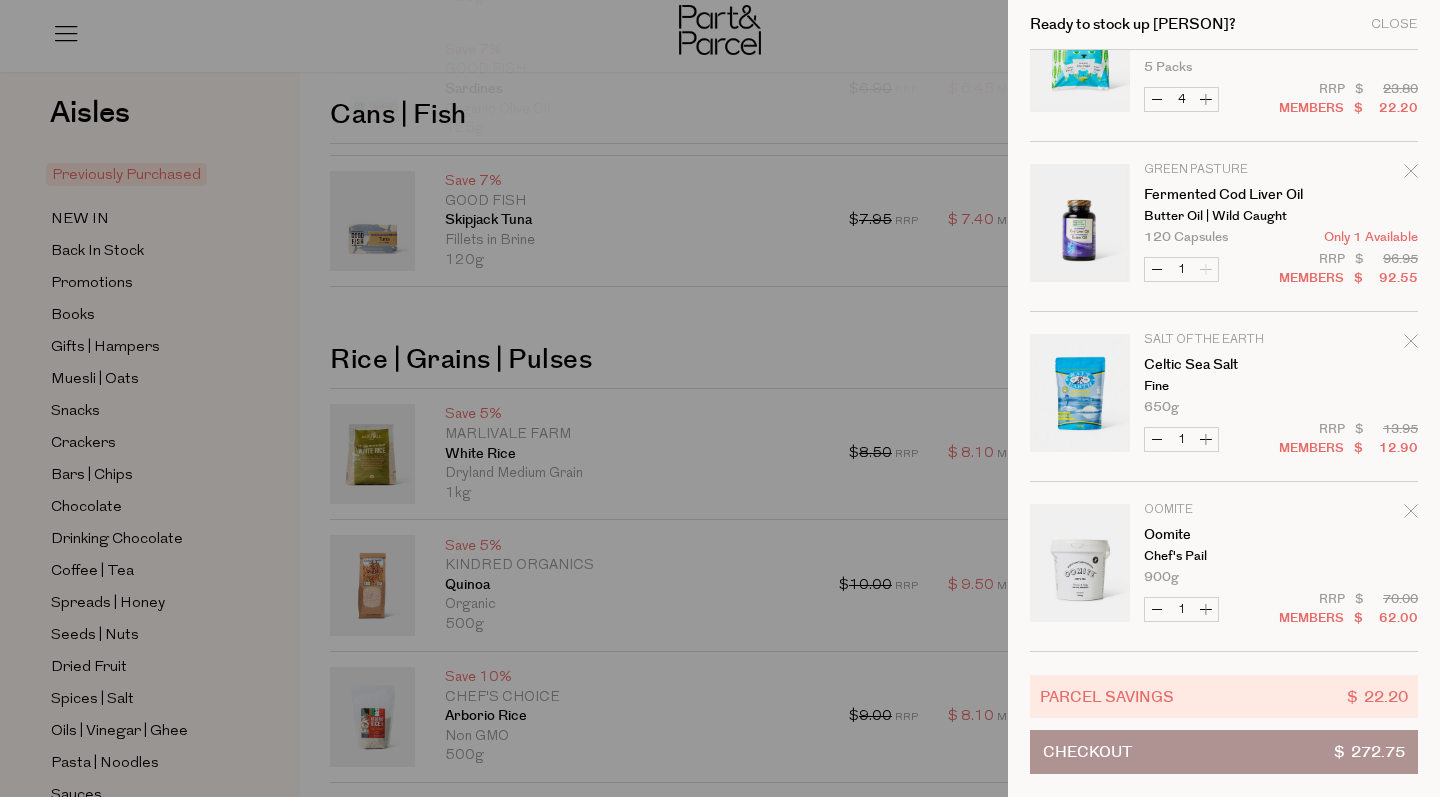 scroll, scrollTop: 1778, scrollLeft: 0, axis: vertical 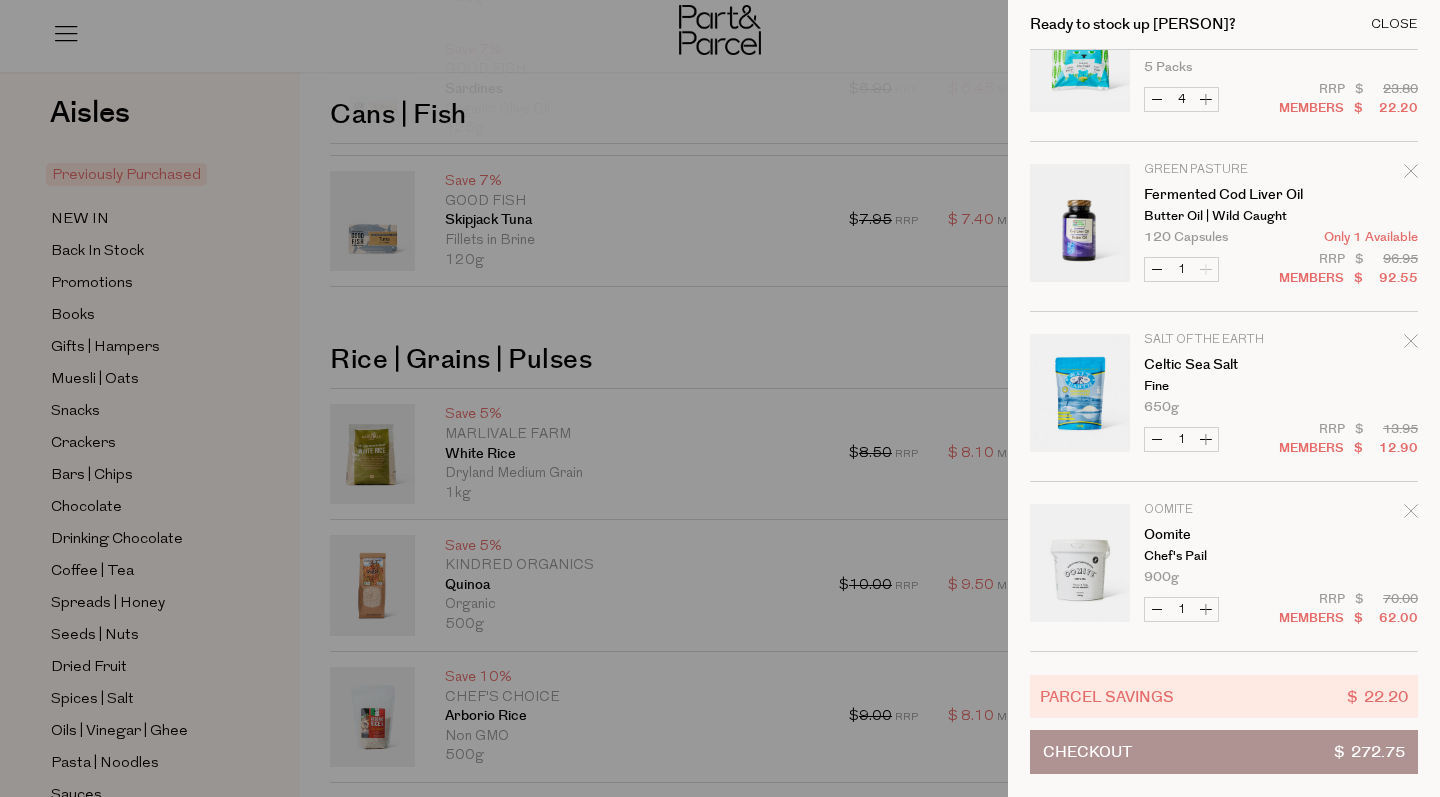 click on "Close" at bounding box center (1394, 24) 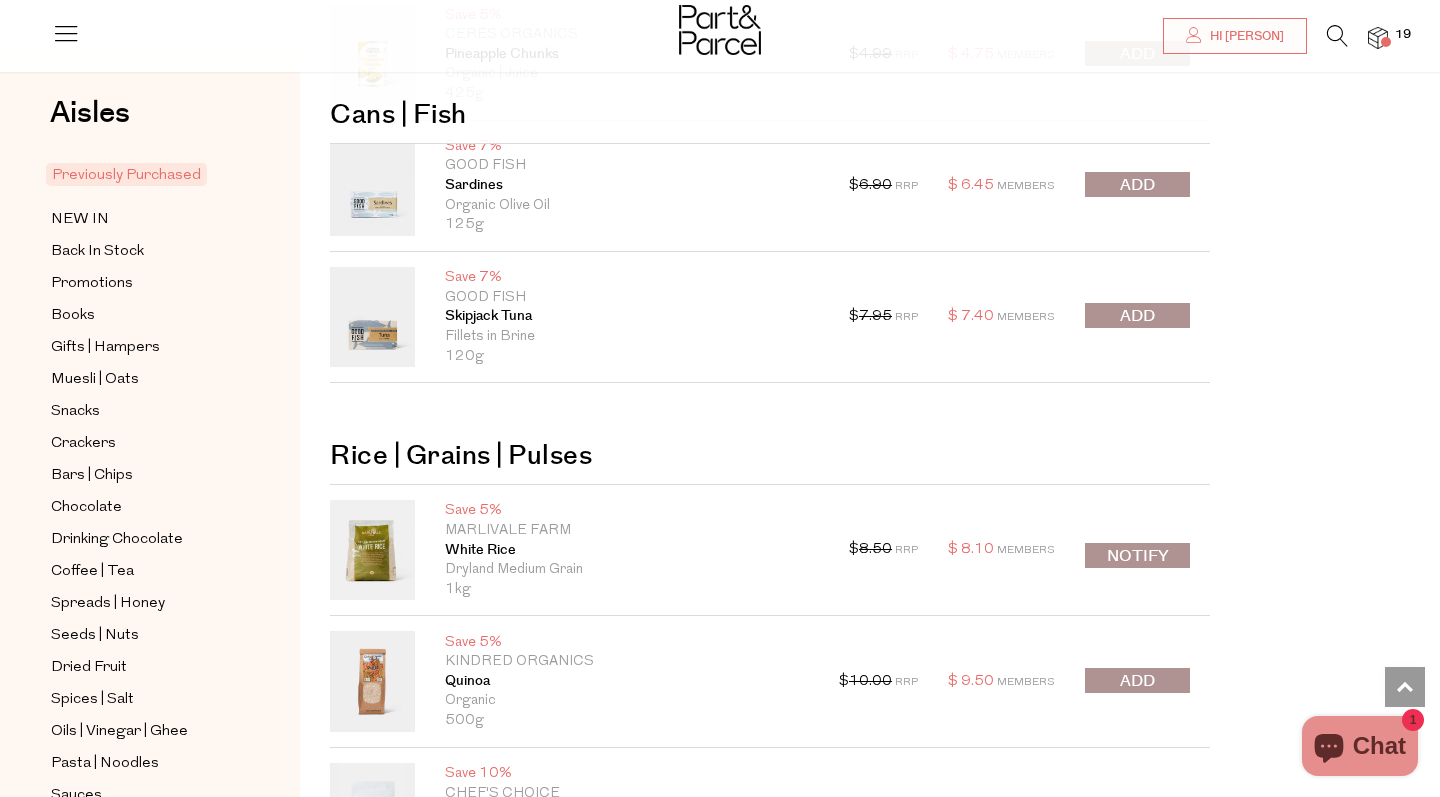 scroll, scrollTop: 6338, scrollLeft: 0, axis: vertical 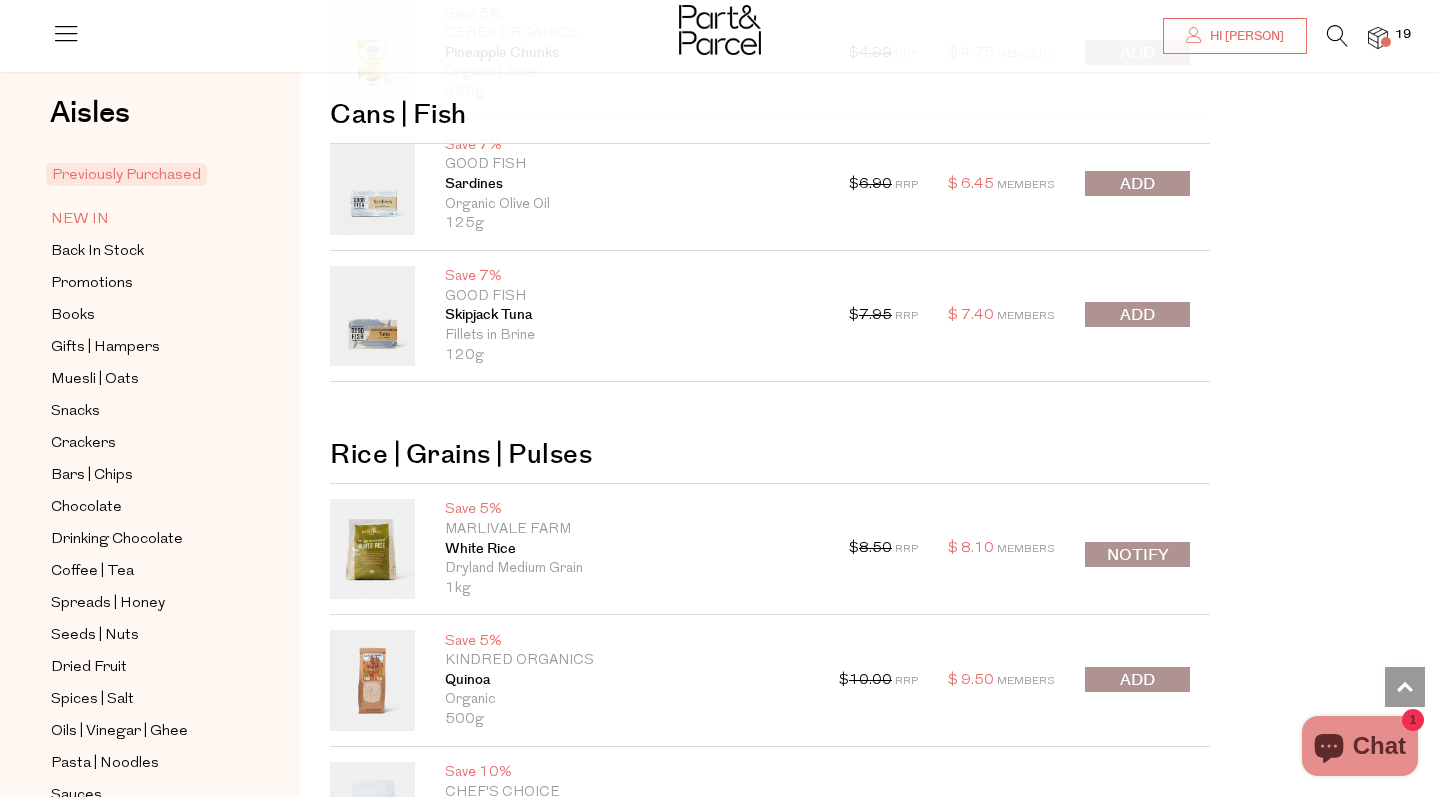 click on "NEW IN" at bounding box center (80, 220) 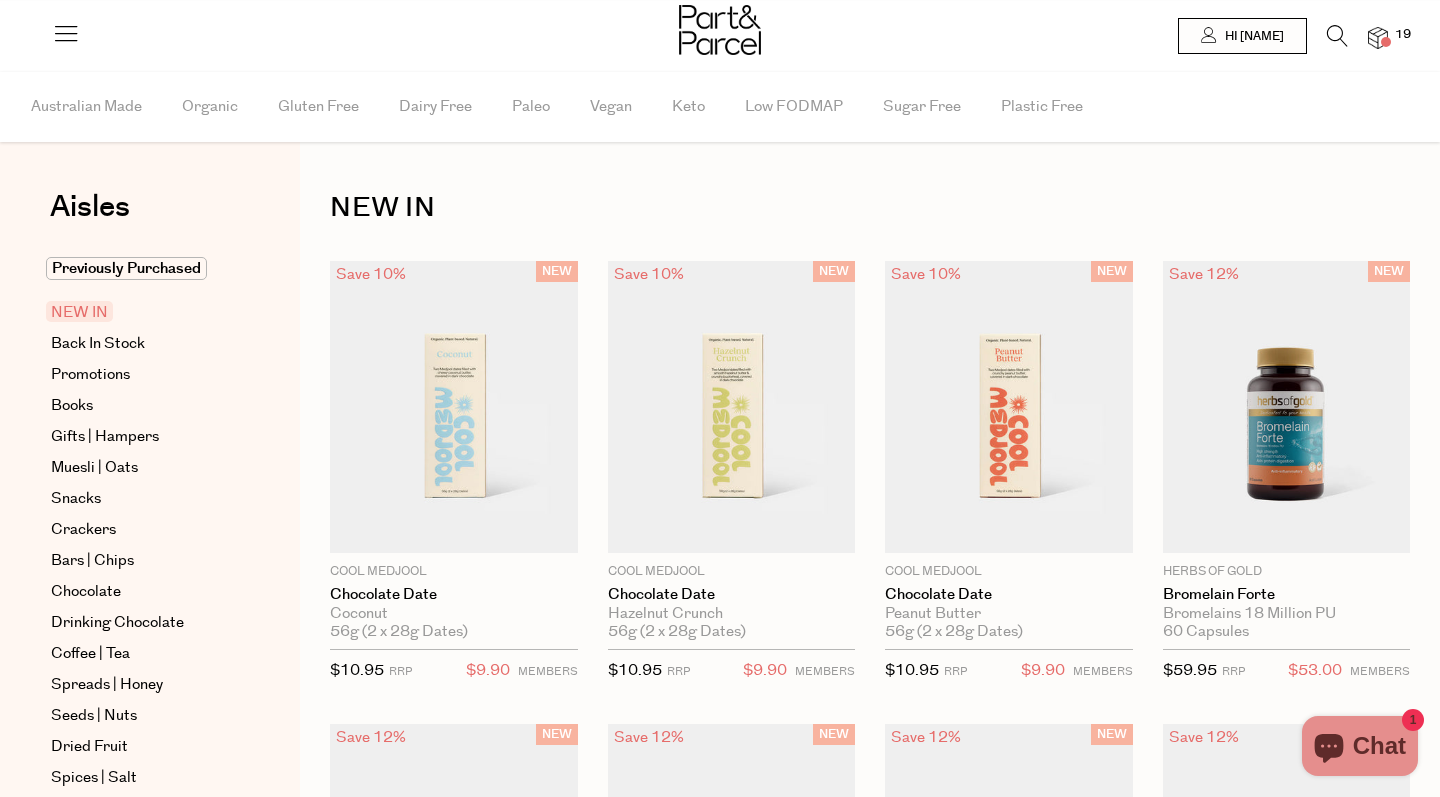 scroll, scrollTop: 0, scrollLeft: 0, axis: both 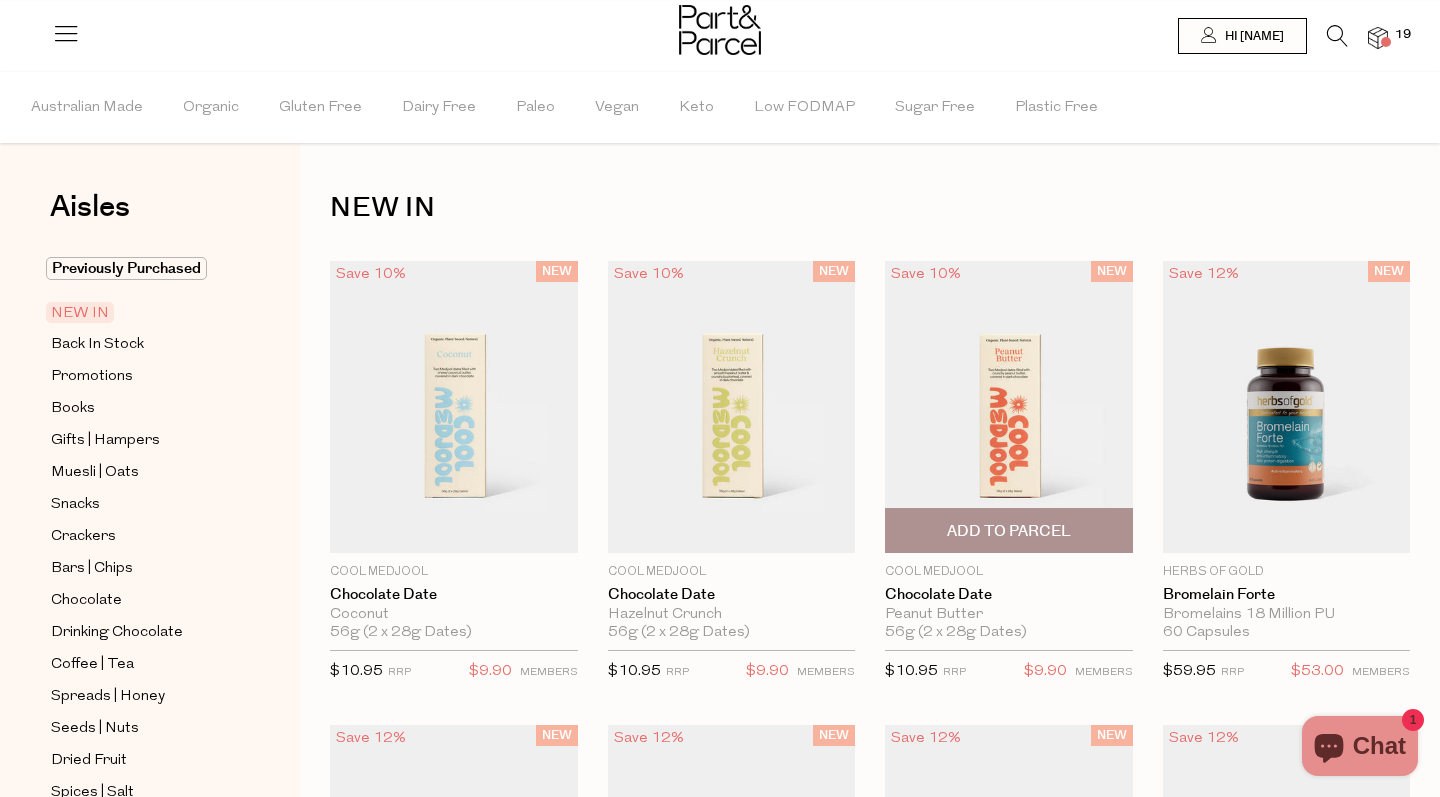 click at bounding box center (1009, 407) 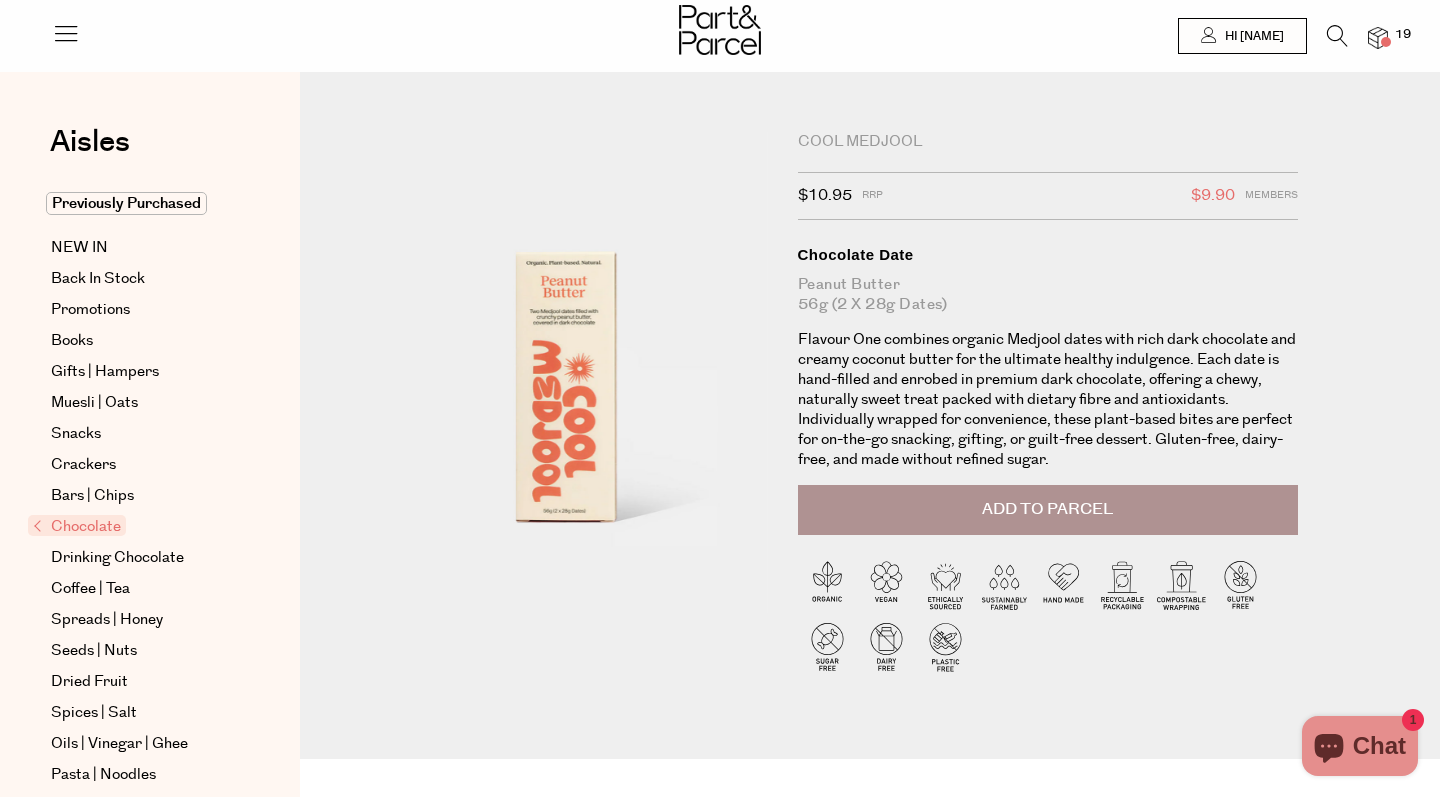 scroll, scrollTop: 0, scrollLeft: 0, axis: both 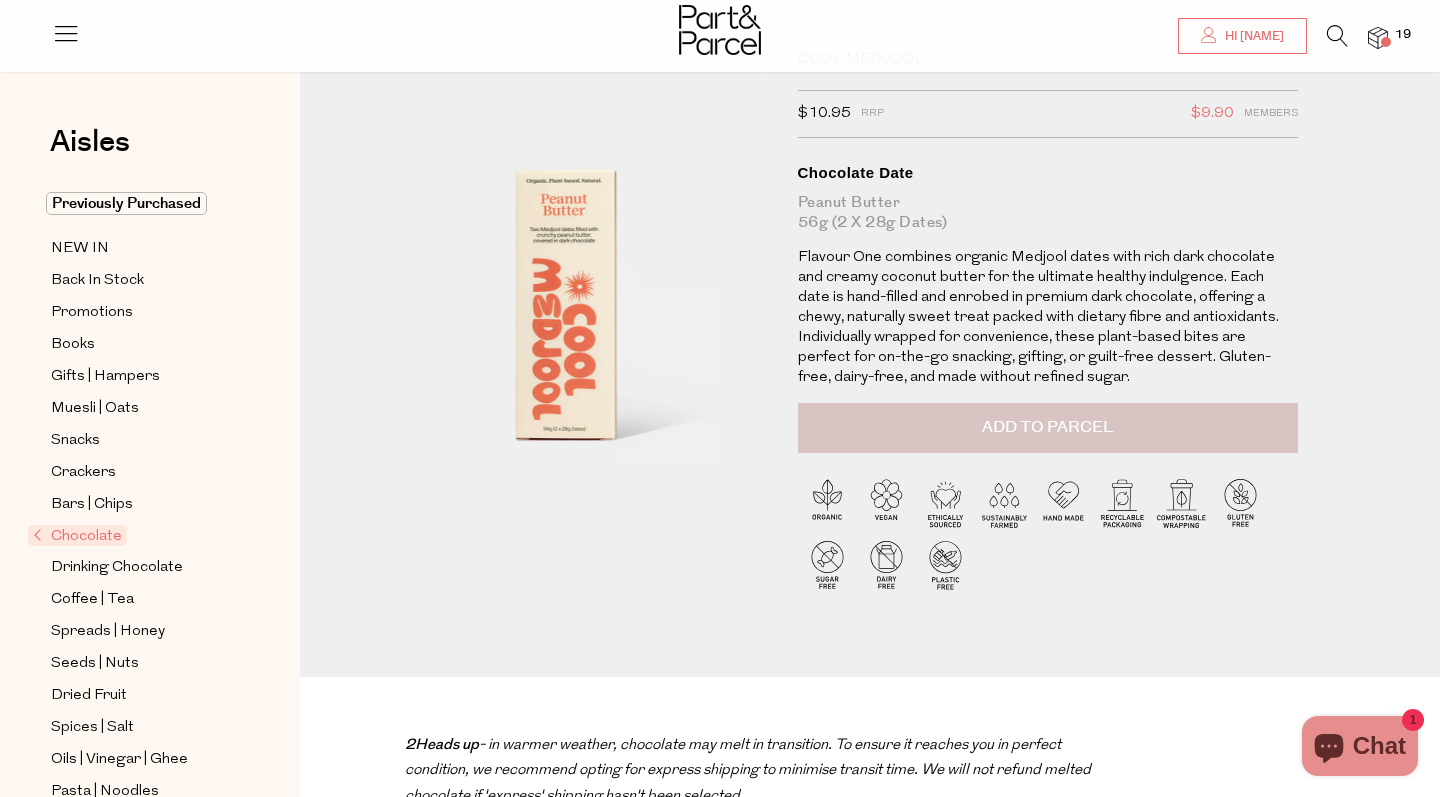 click on "Add to Parcel" at bounding box center [1047, 427] 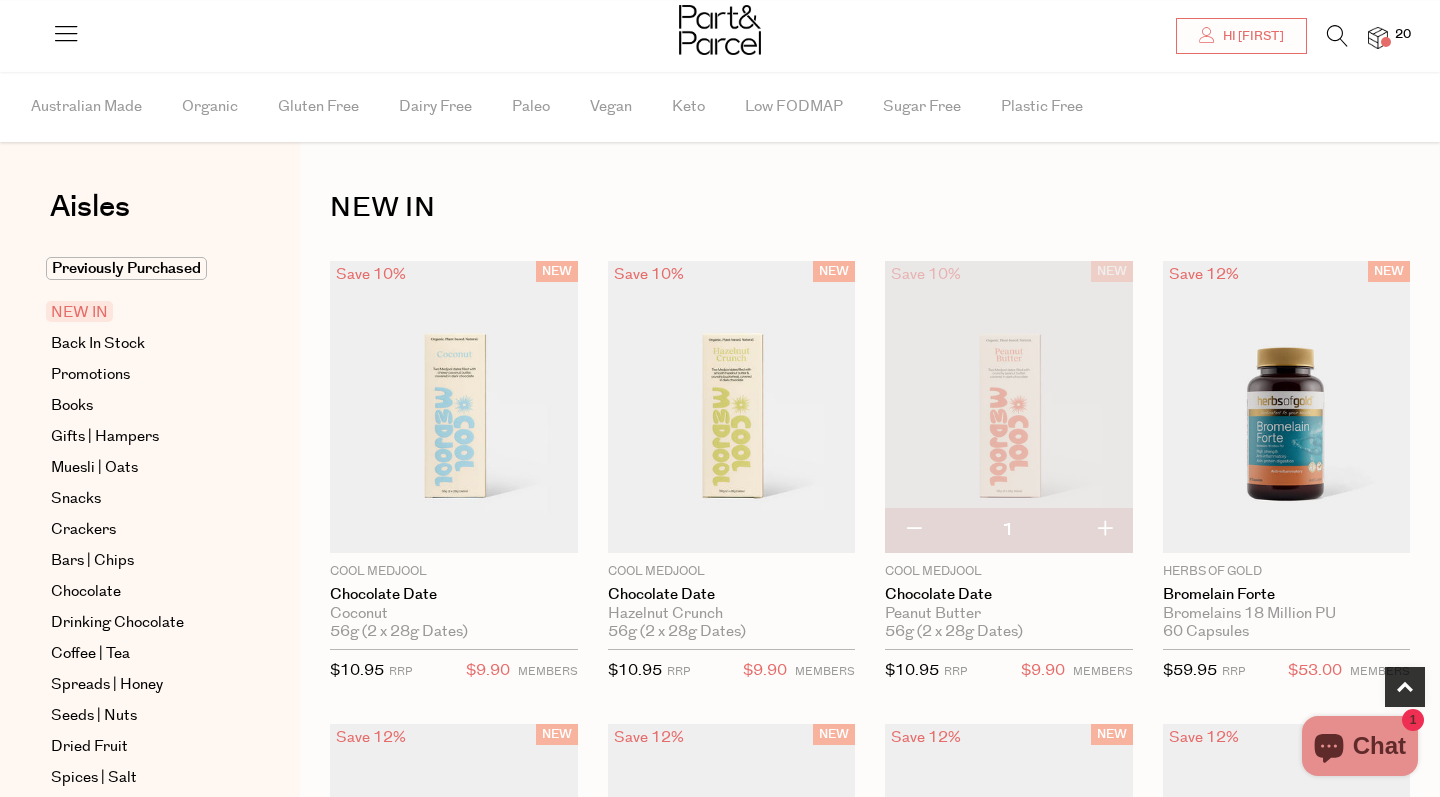 scroll, scrollTop: 575, scrollLeft: 0, axis: vertical 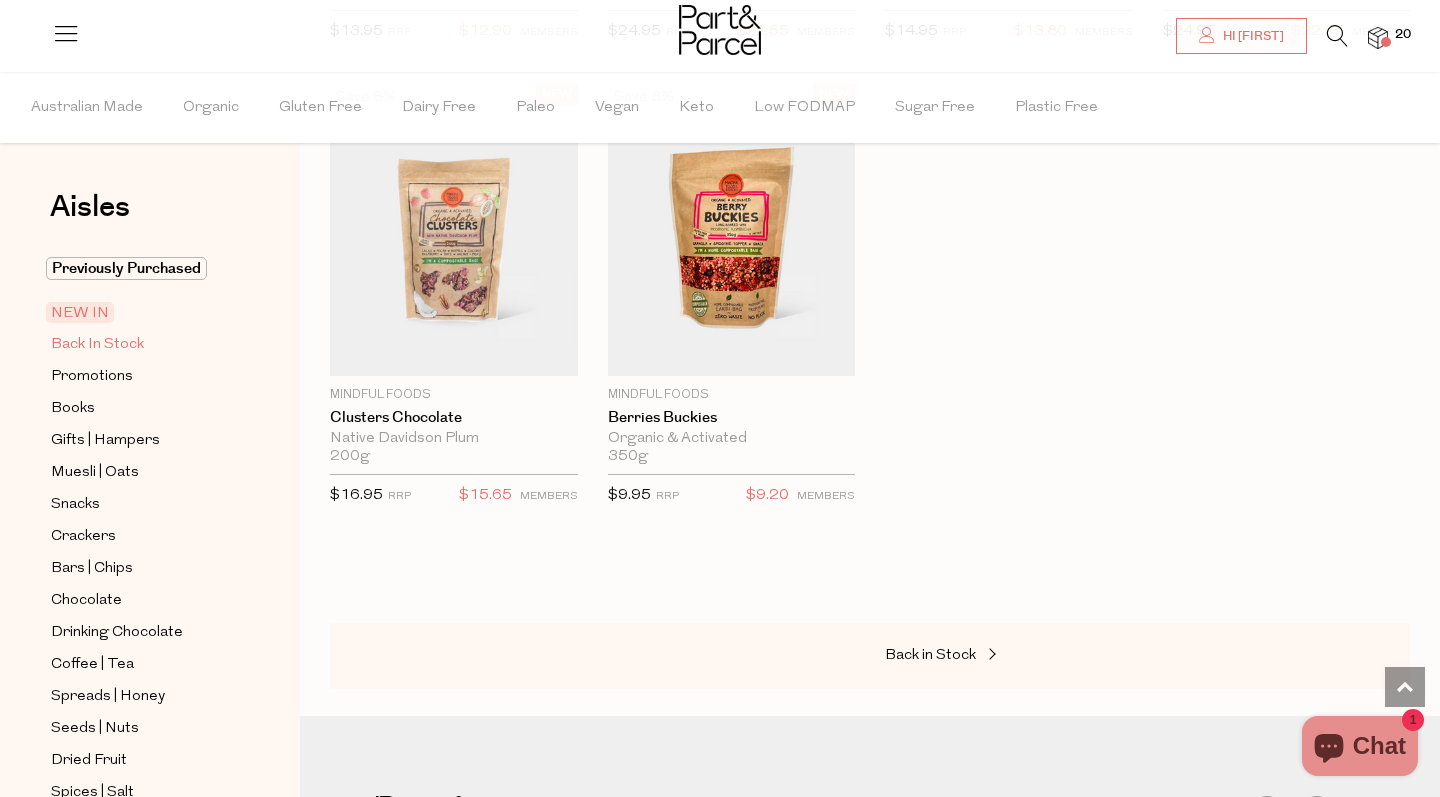 click on "Back In Stock" at bounding box center (97, 345) 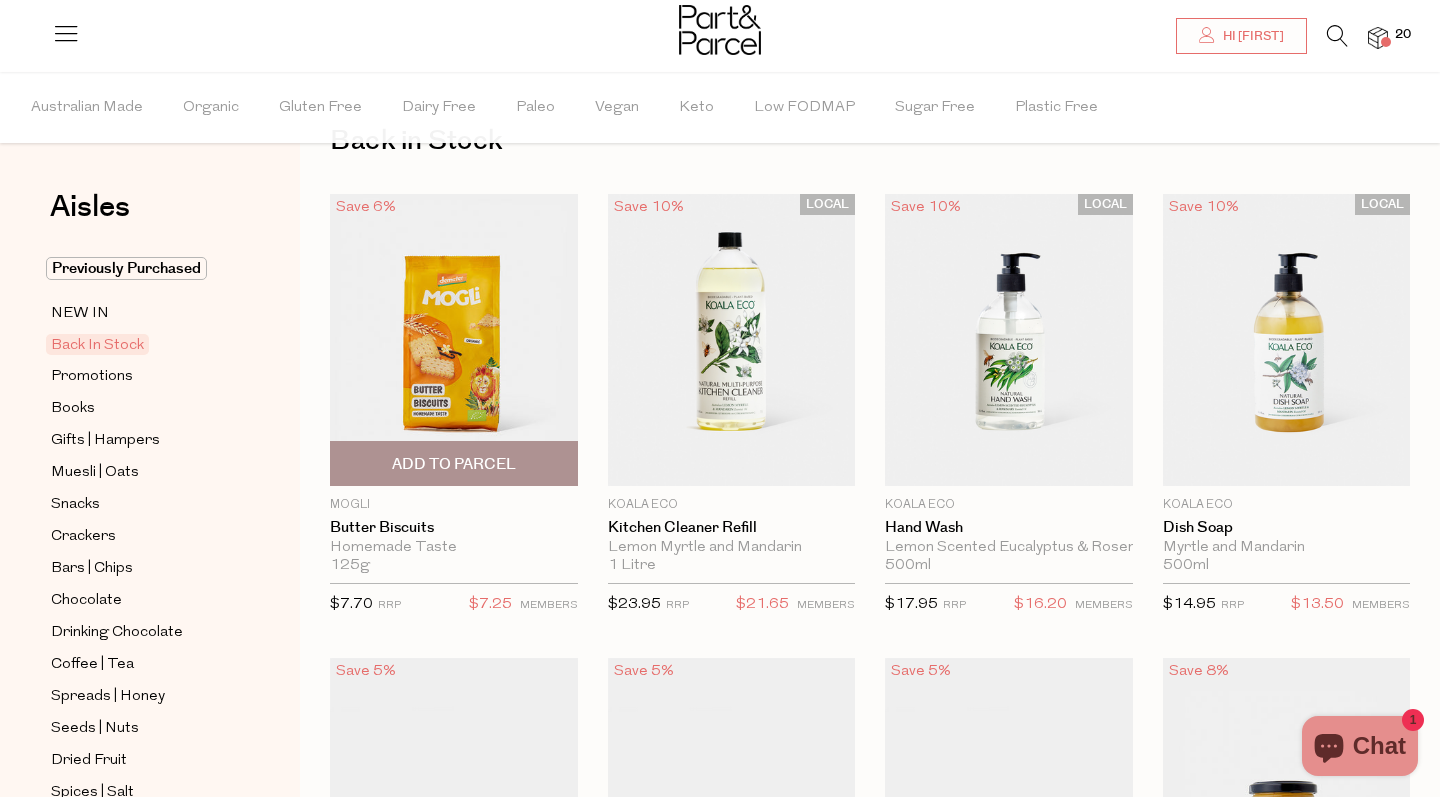 scroll, scrollTop: 69, scrollLeft: 0, axis: vertical 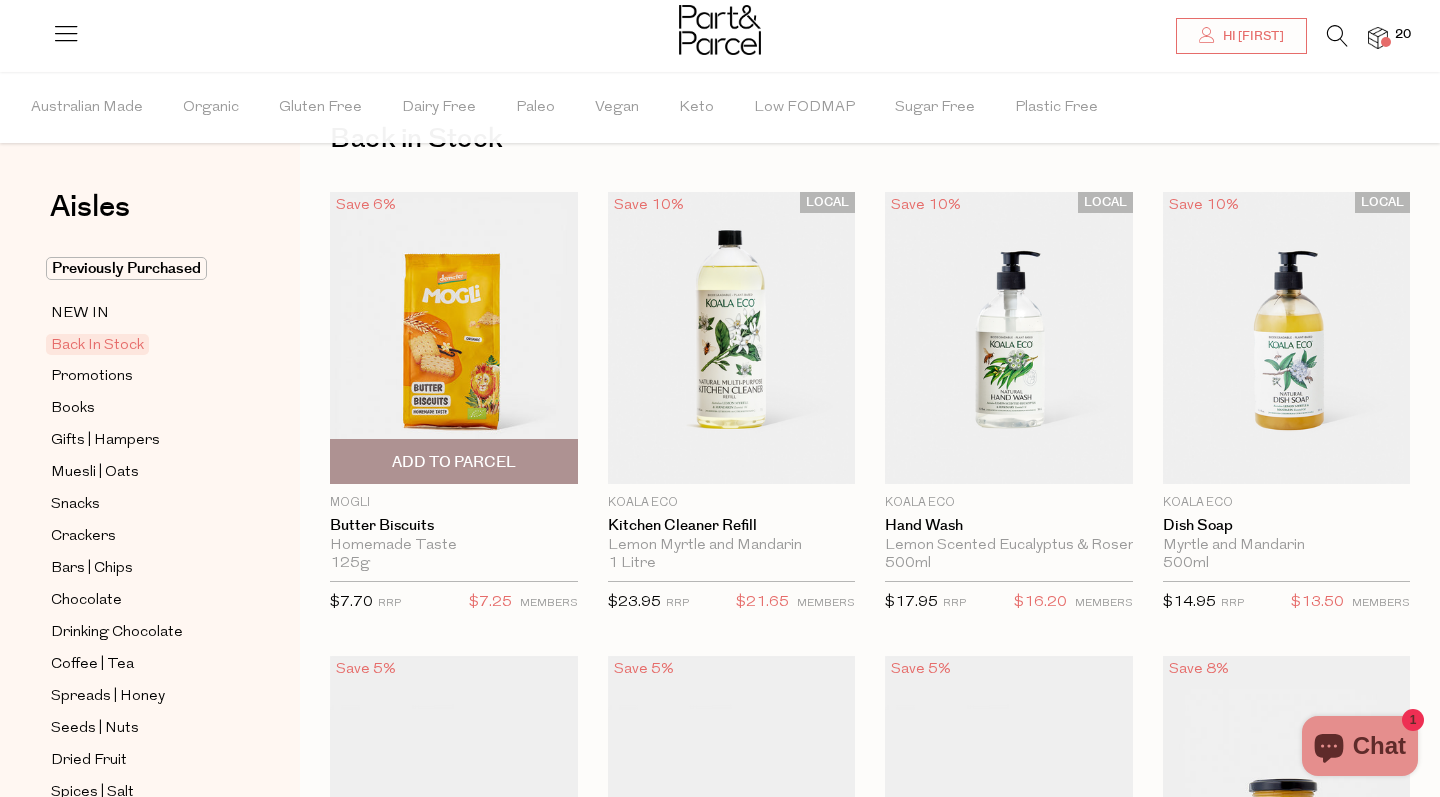 click at bounding box center [454, 338] 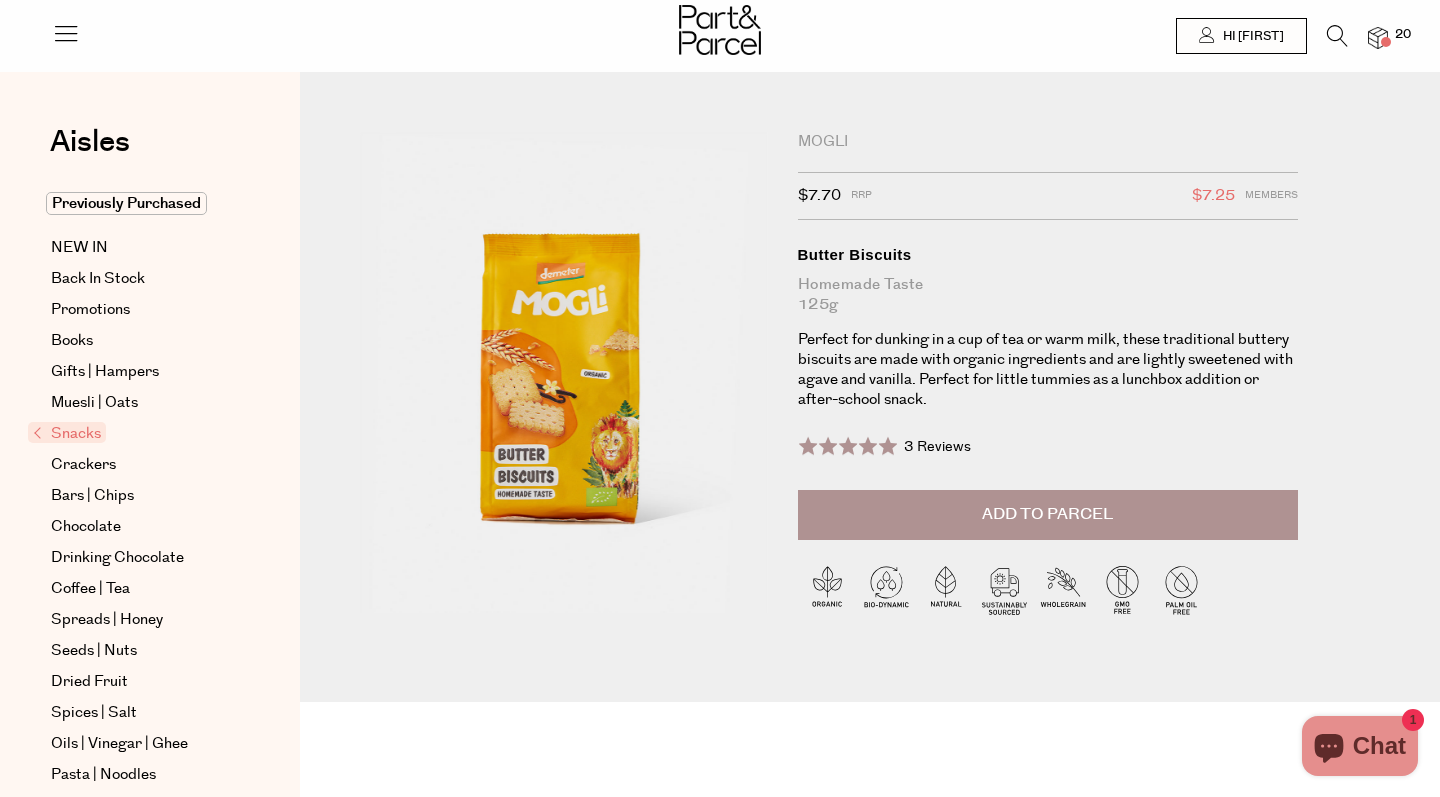 scroll, scrollTop: 0, scrollLeft: 0, axis: both 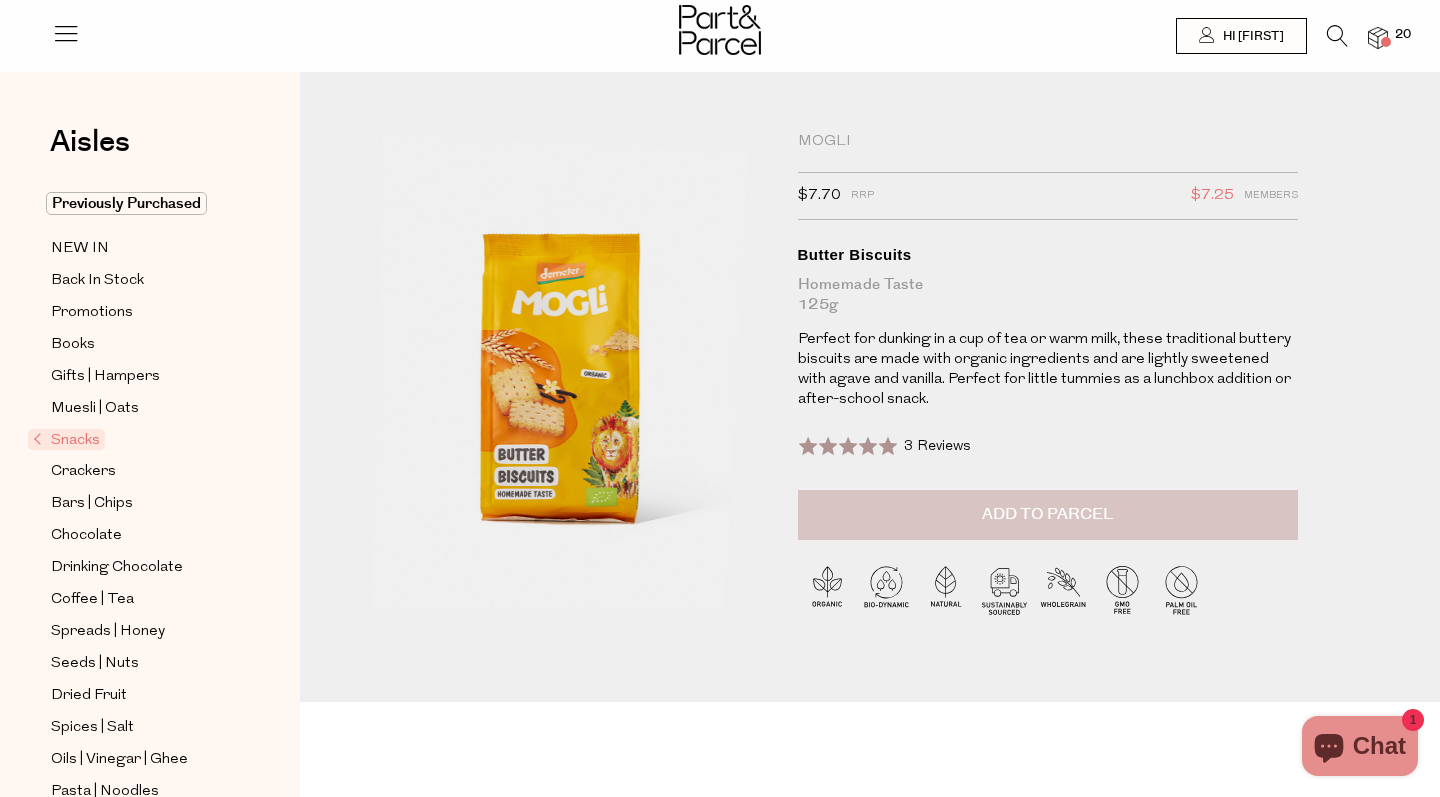 click on "Add to Parcel" at bounding box center [1047, 514] 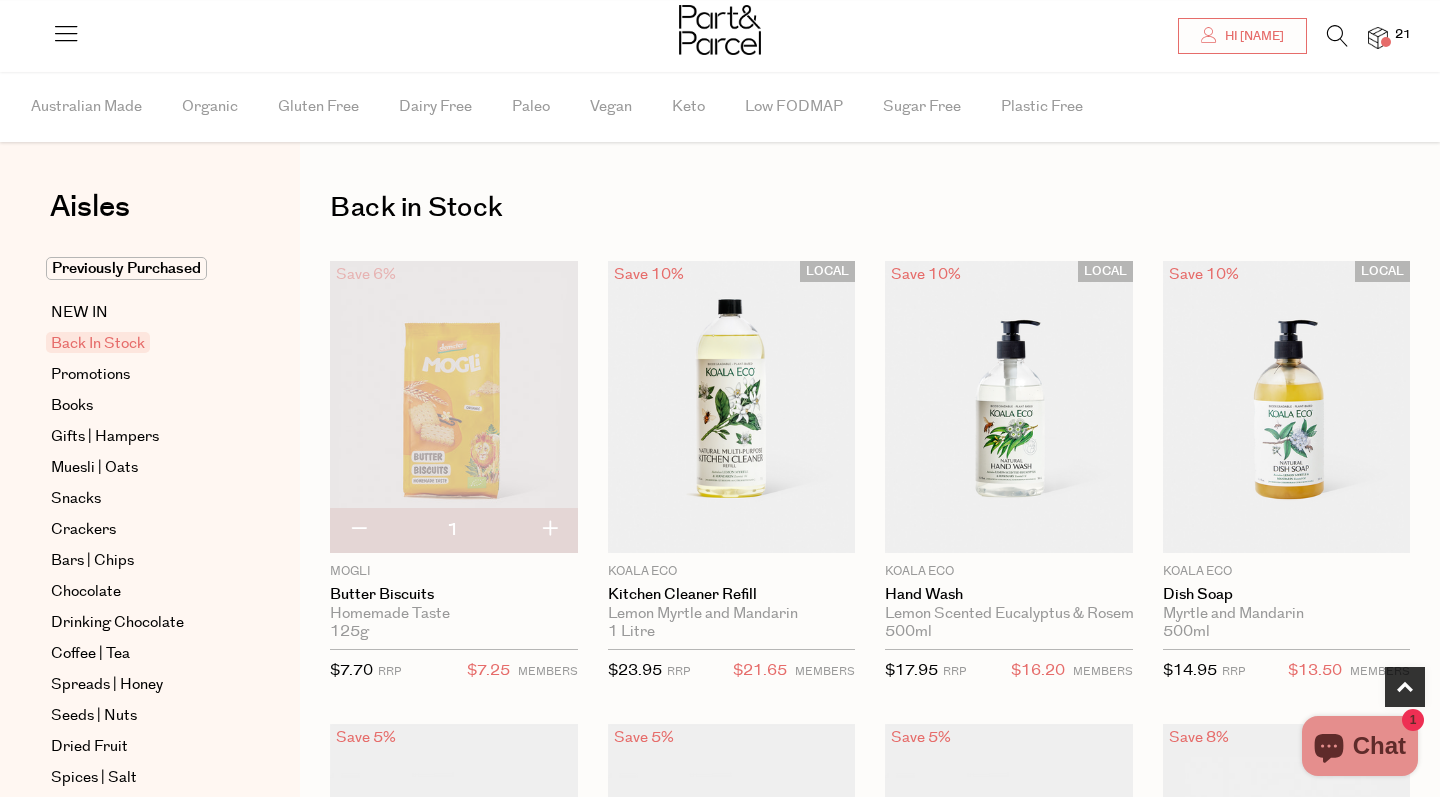 scroll, scrollTop: 1142, scrollLeft: 0, axis: vertical 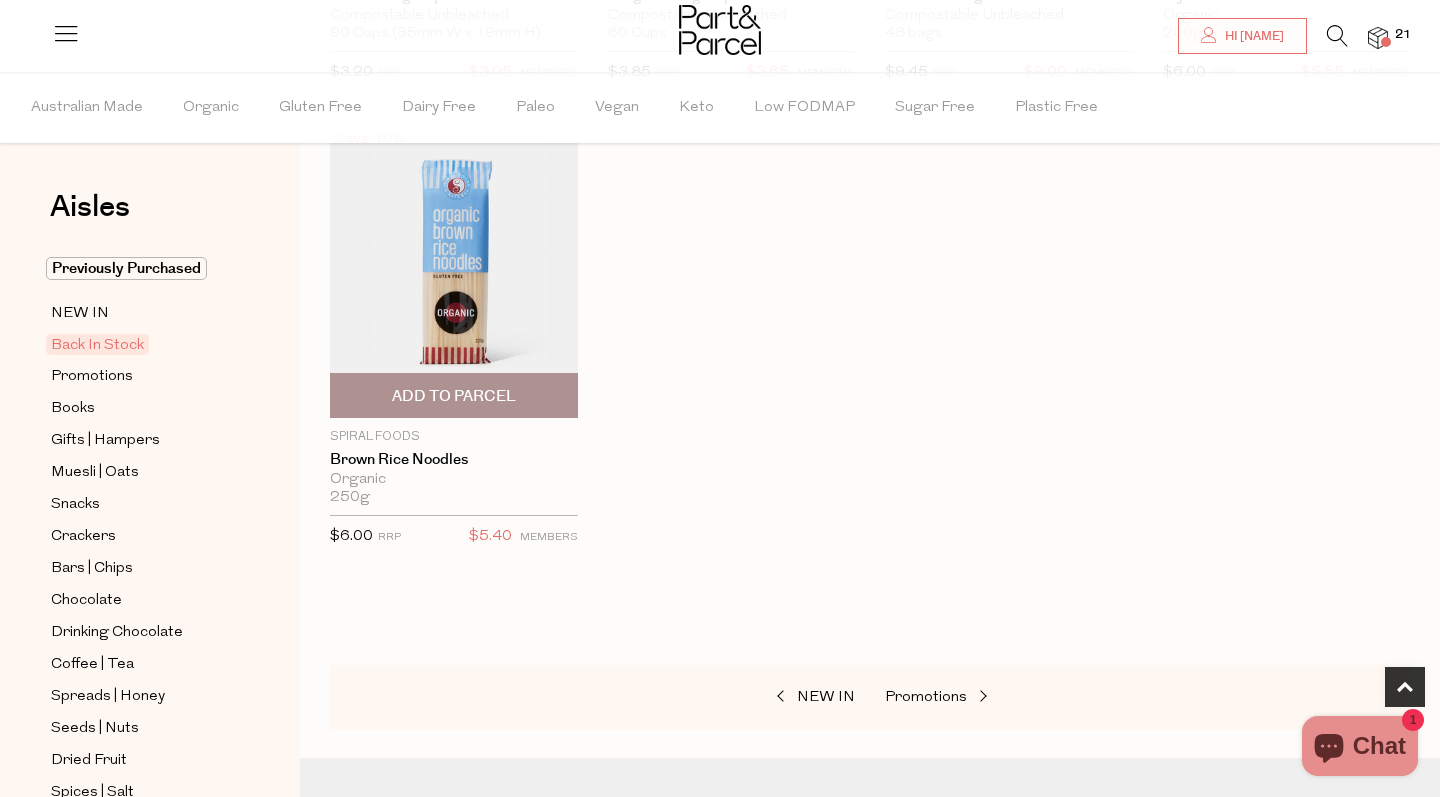 click on "Add To Parcel" at bounding box center [454, 396] 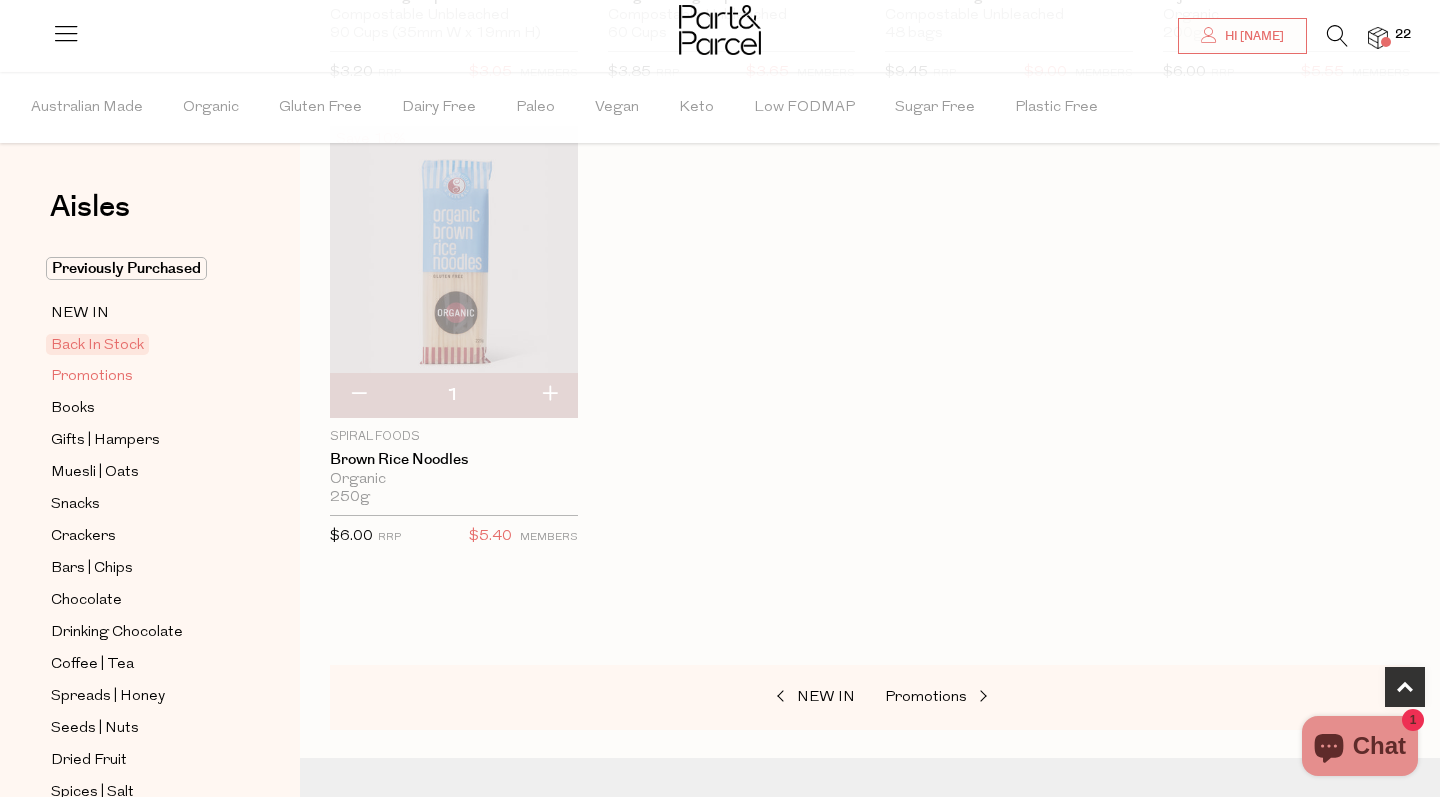 click on "Promotions" at bounding box center (92, 377) 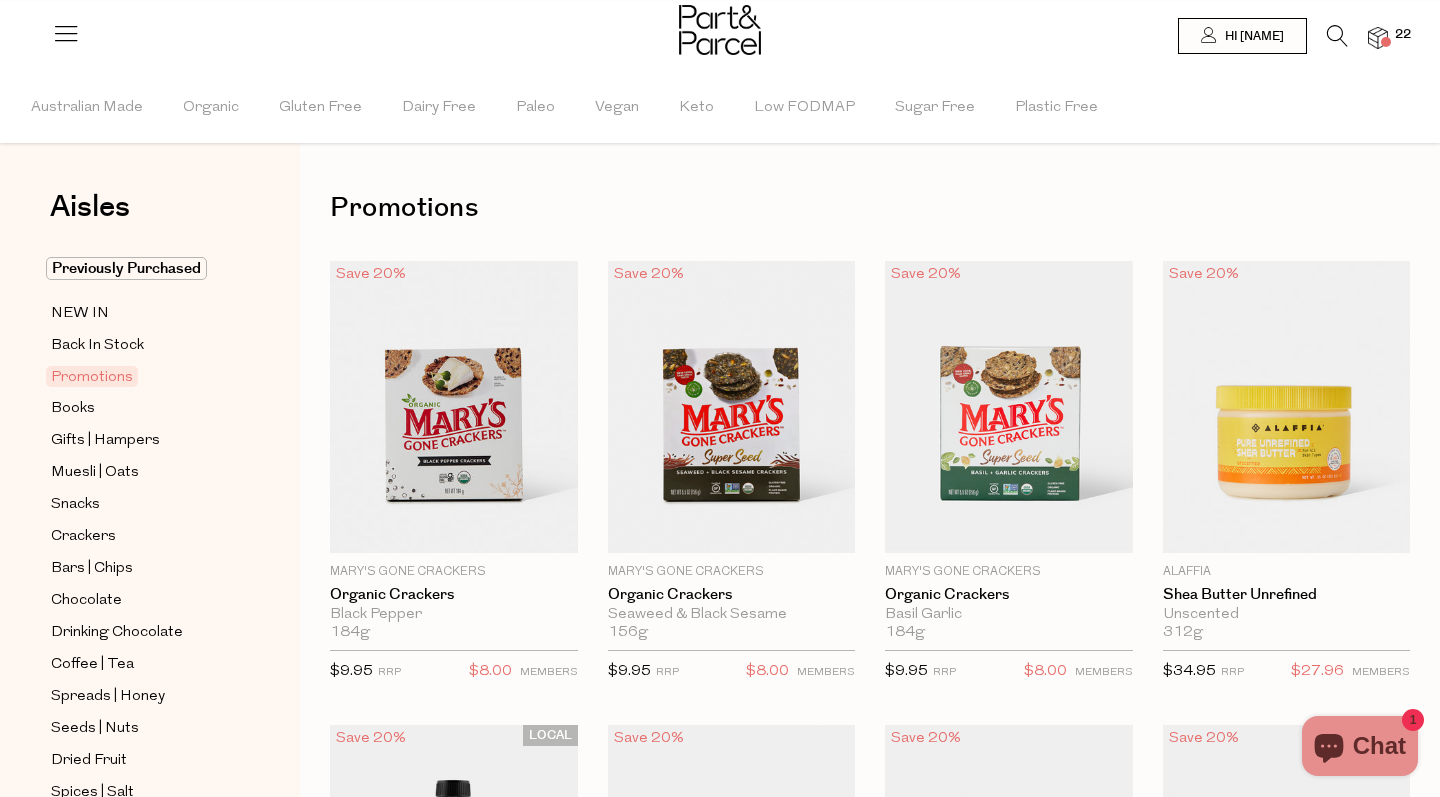 scroll, scrollTop: 0, scrollLeft: 0, axis: both 